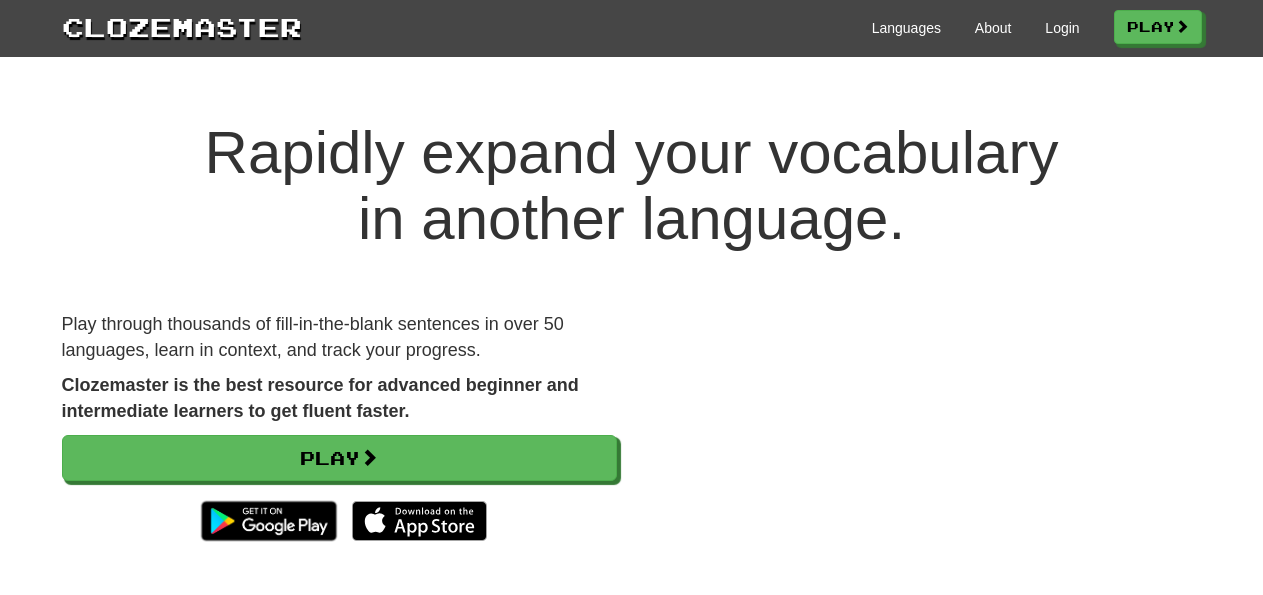 scroll, scrollTop: 0, scrollLeft: 0, axis: both 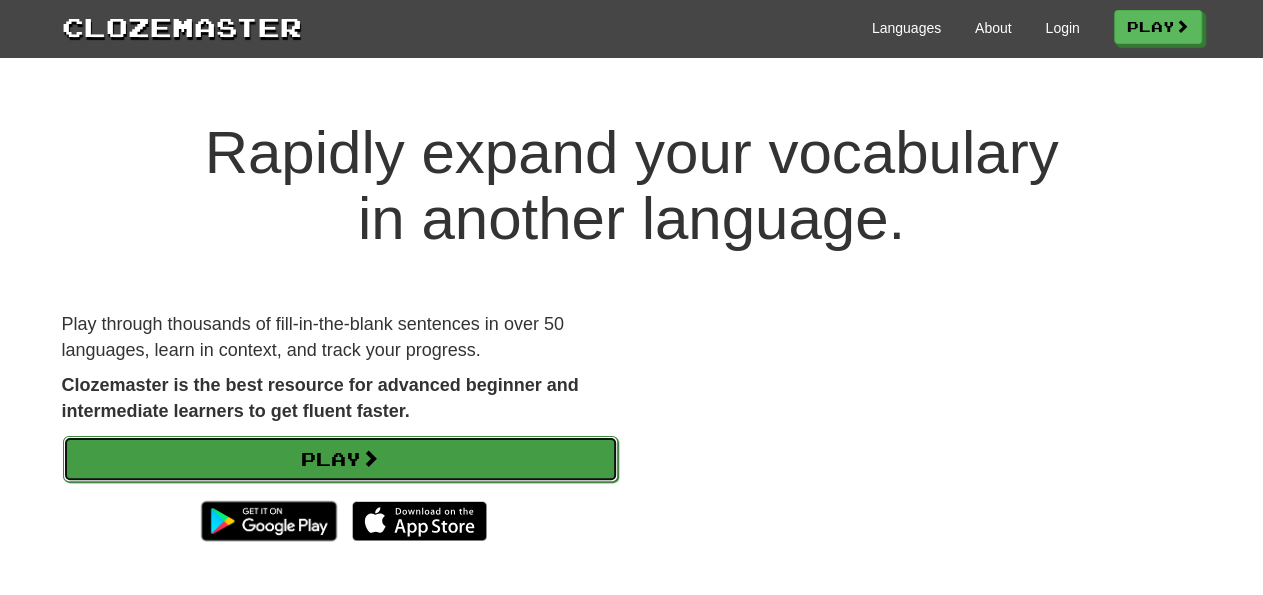 click on "Play" at bounding box center (340, 459) 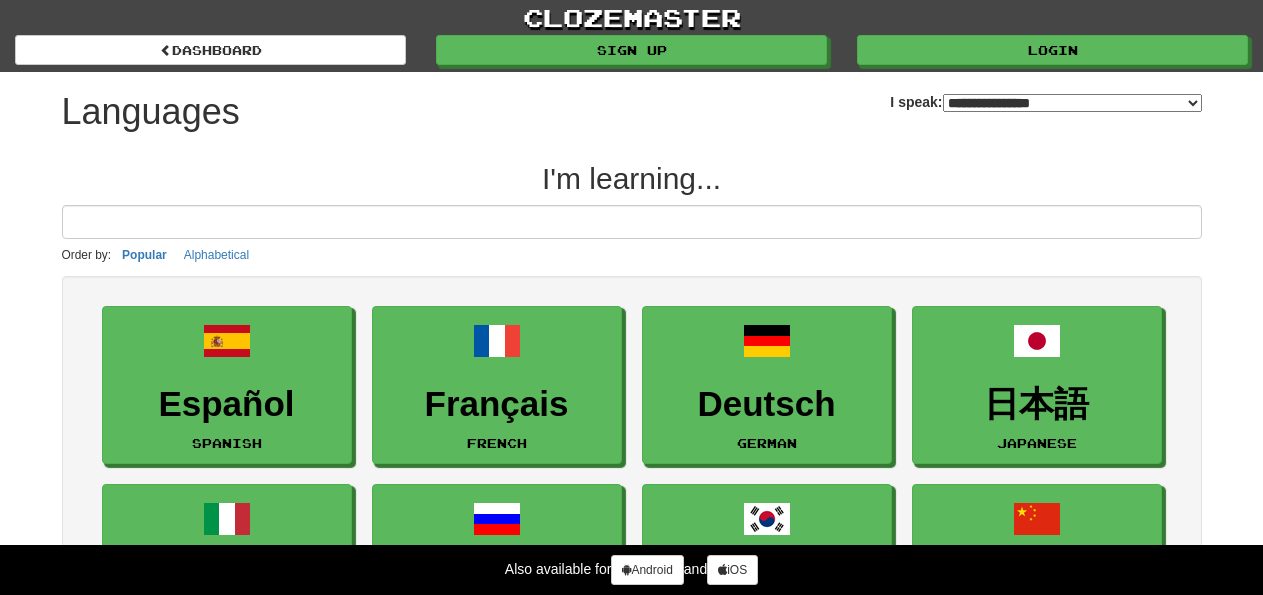 scroll, scrollTop: 0, scrollLeft: 0, axis: both 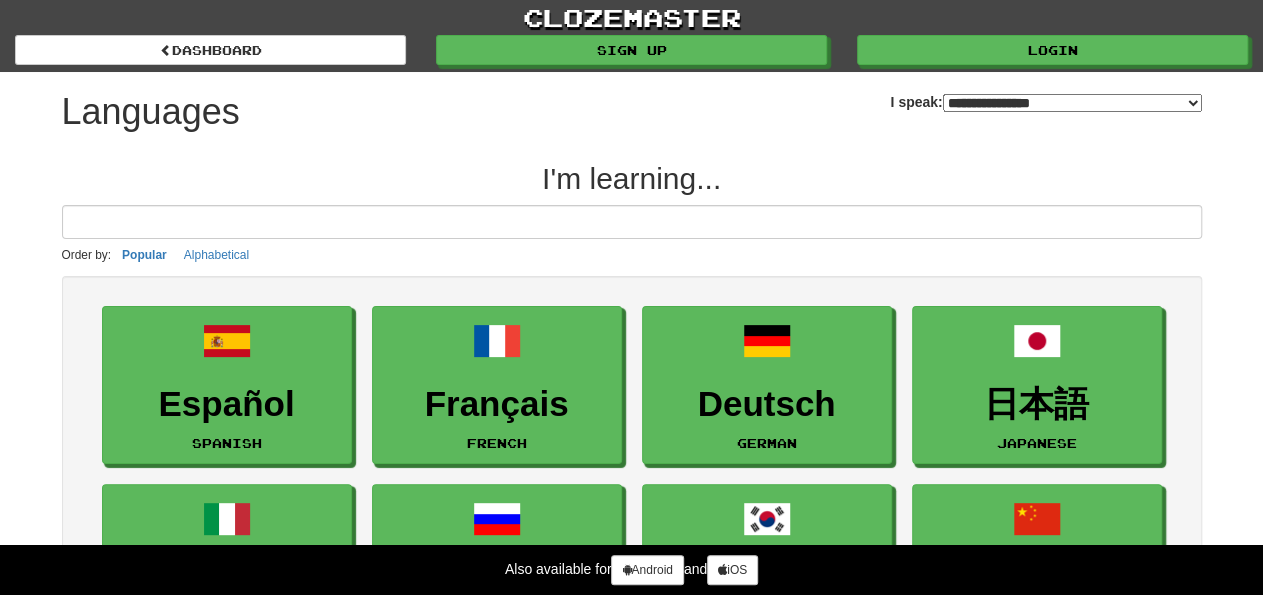 select on "*********" 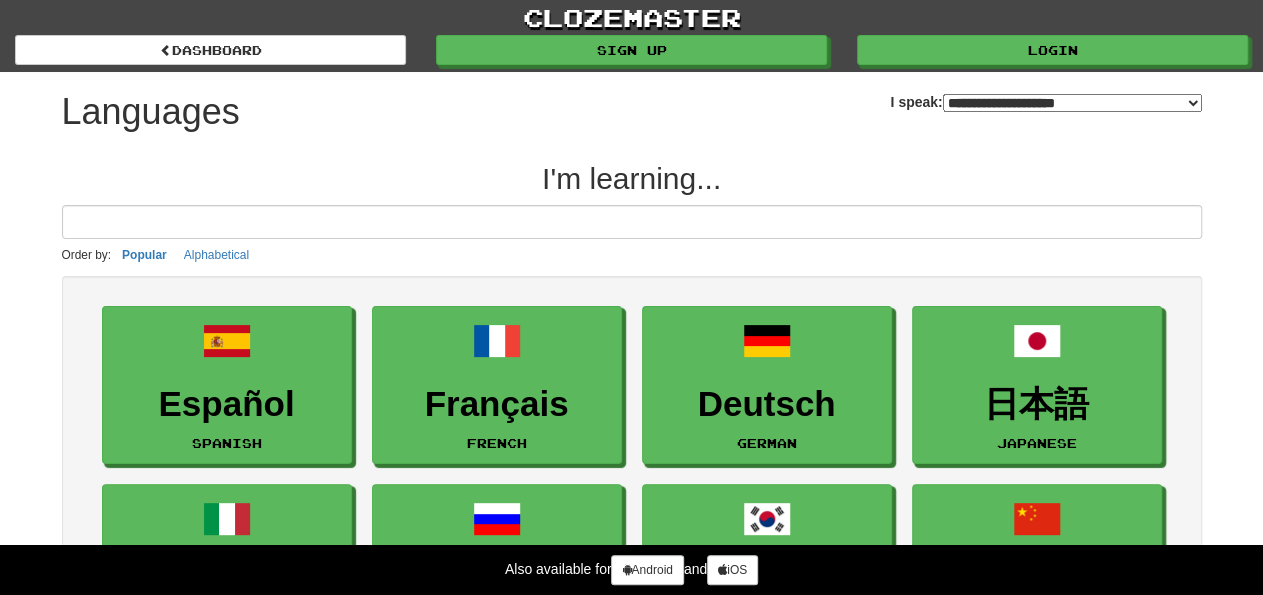 click on "**********" at bounding box center [0, 0] 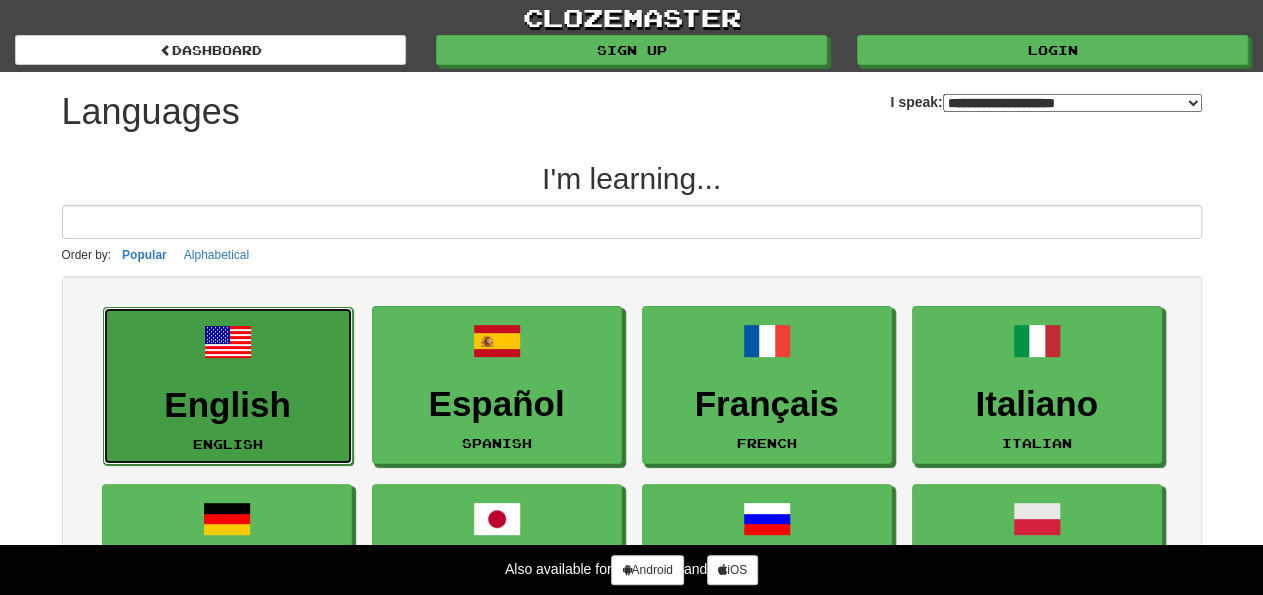 click on "English" at bounding box center [228, 405] 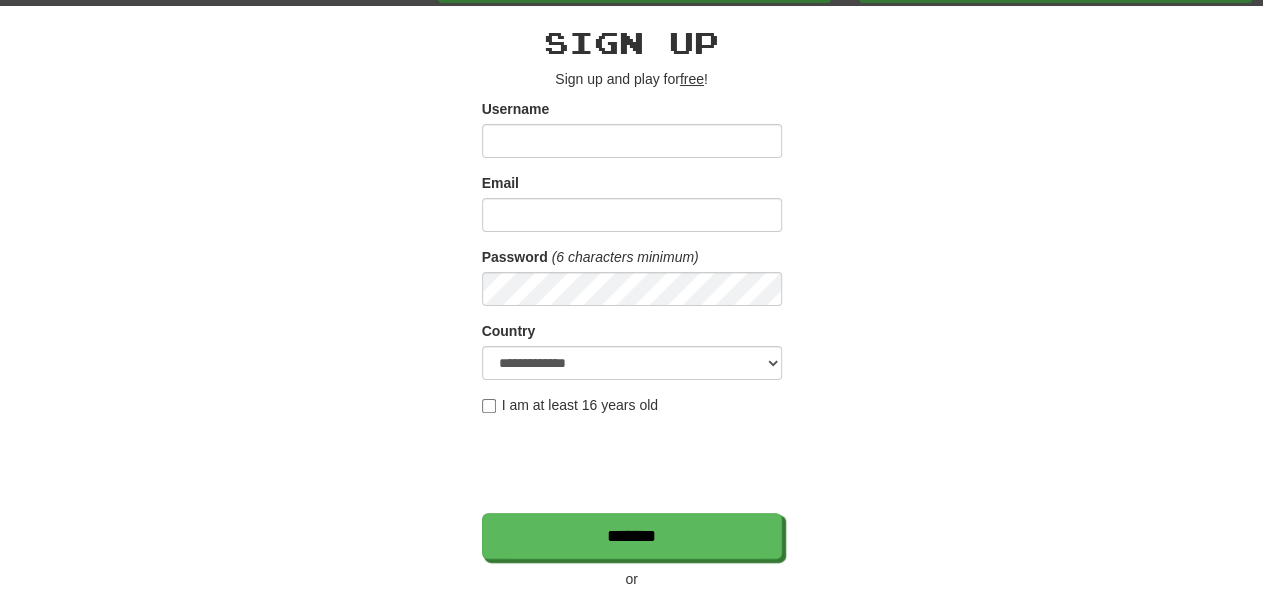 scroll, scrollTop: 104, scrollLeft: 0, axis: vertical 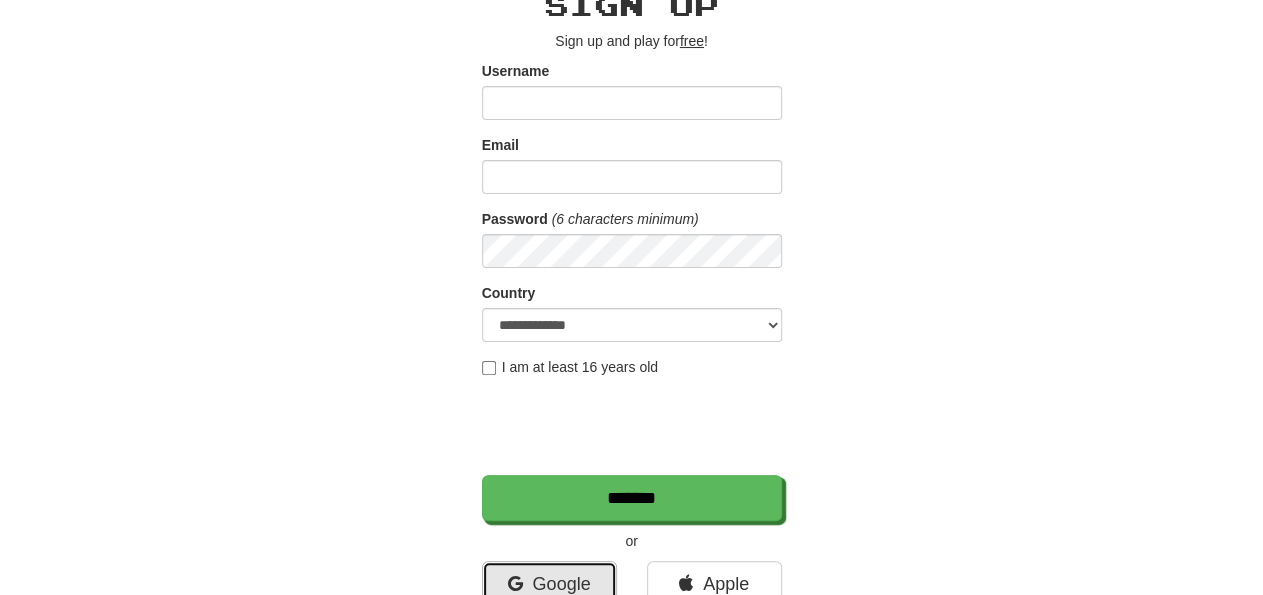 click on "Google" at bounding box center (549, 584) 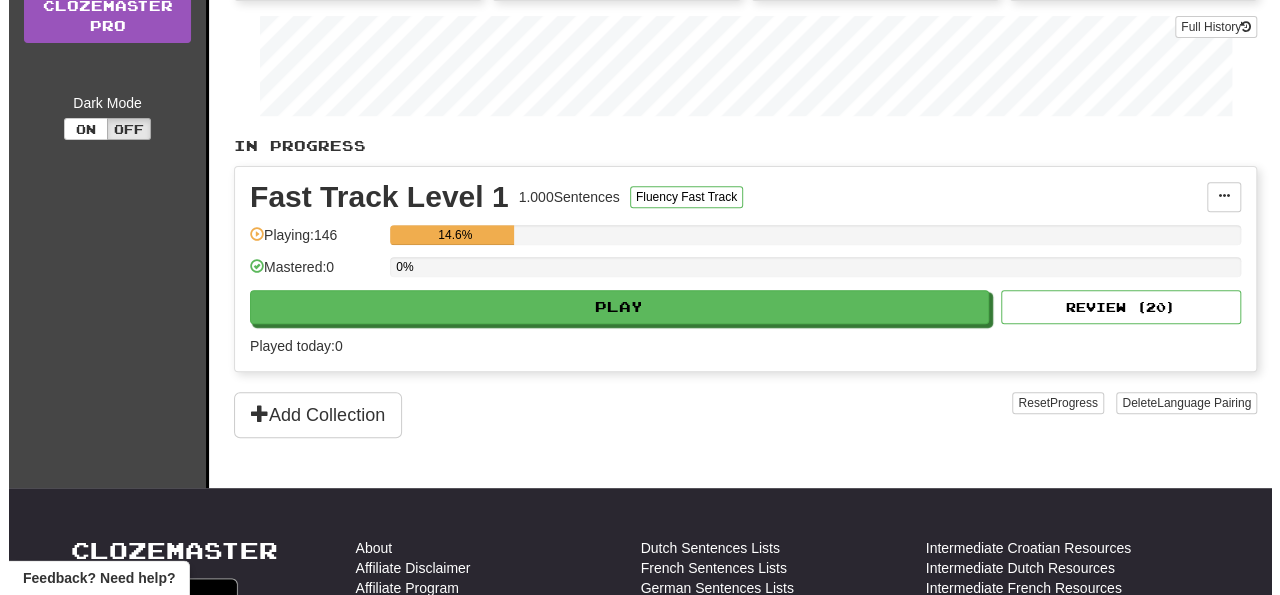 scroll, scrollTop: 312, scrollLeft: 0, axis: vertical 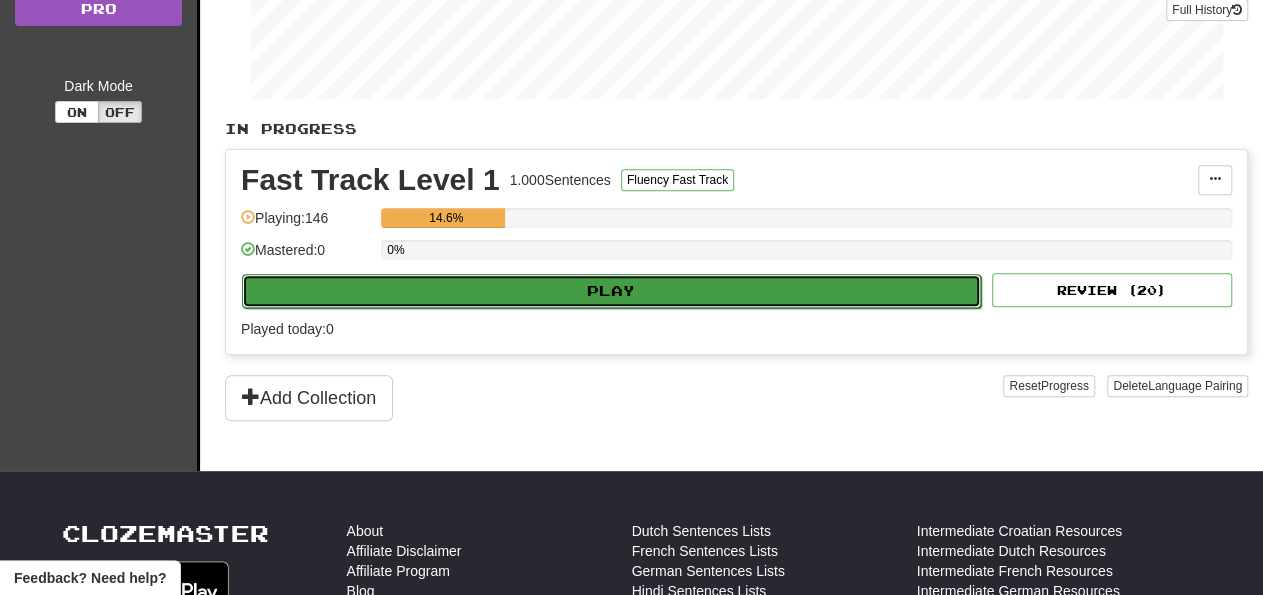 click on "Play" at bounding box center [611, 291] 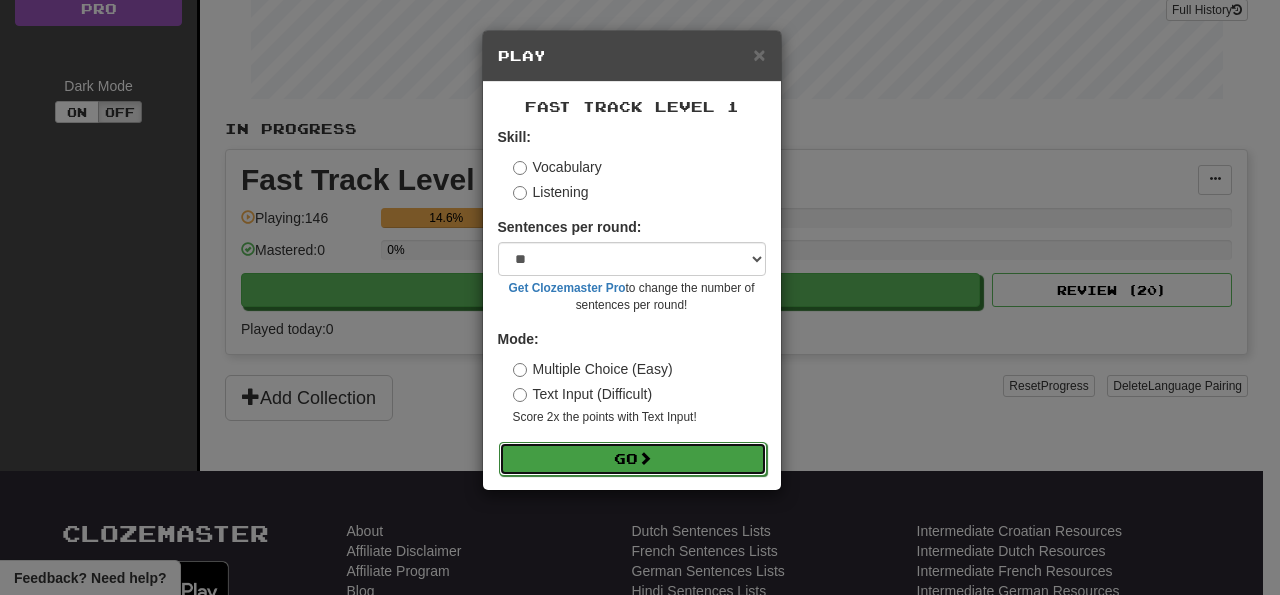 click on "Go" at bounding box center (633, 459) 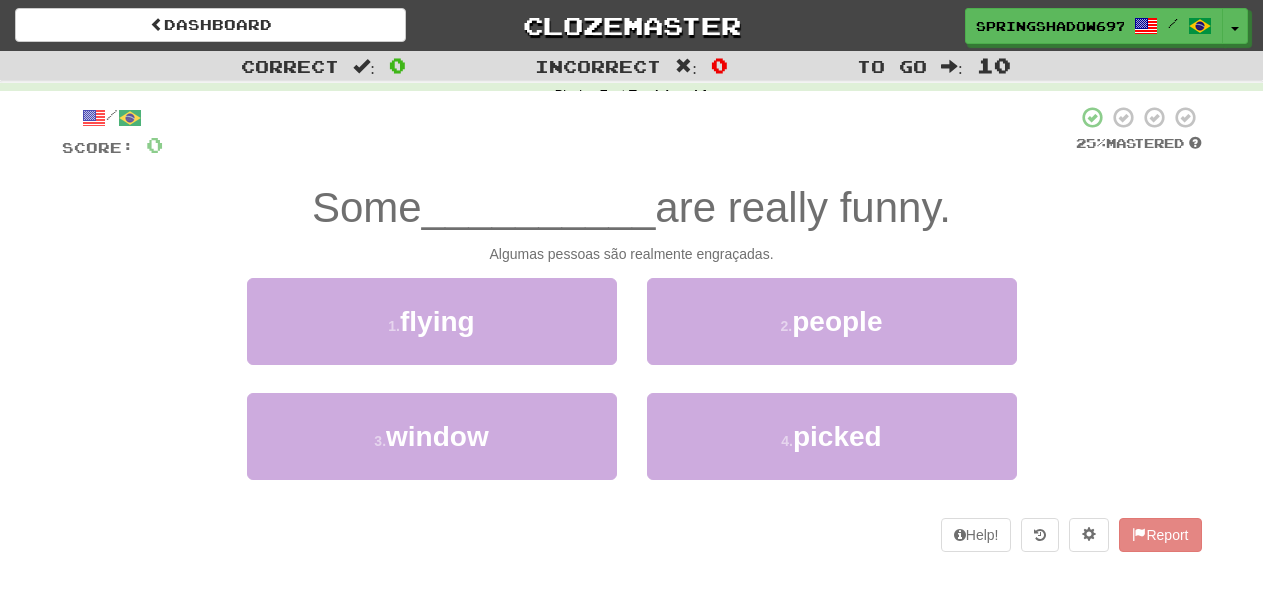 scroll, scrollTop: 0, scrollLeft: 0, axis: both 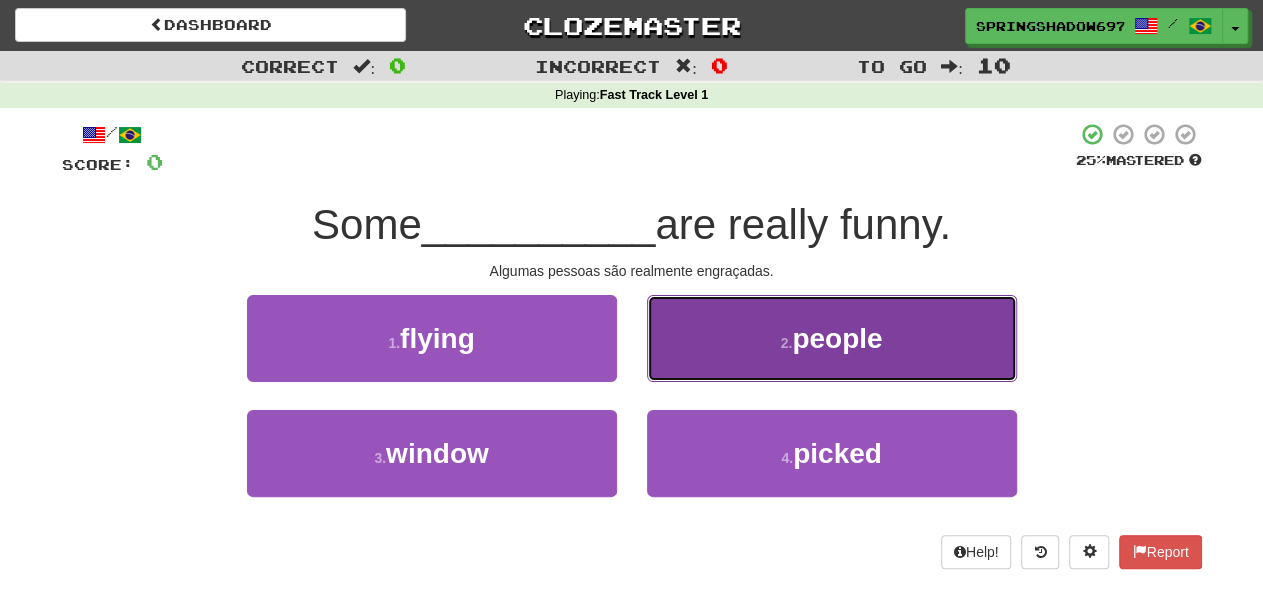 click on "people" at bounding box center [837, 338] 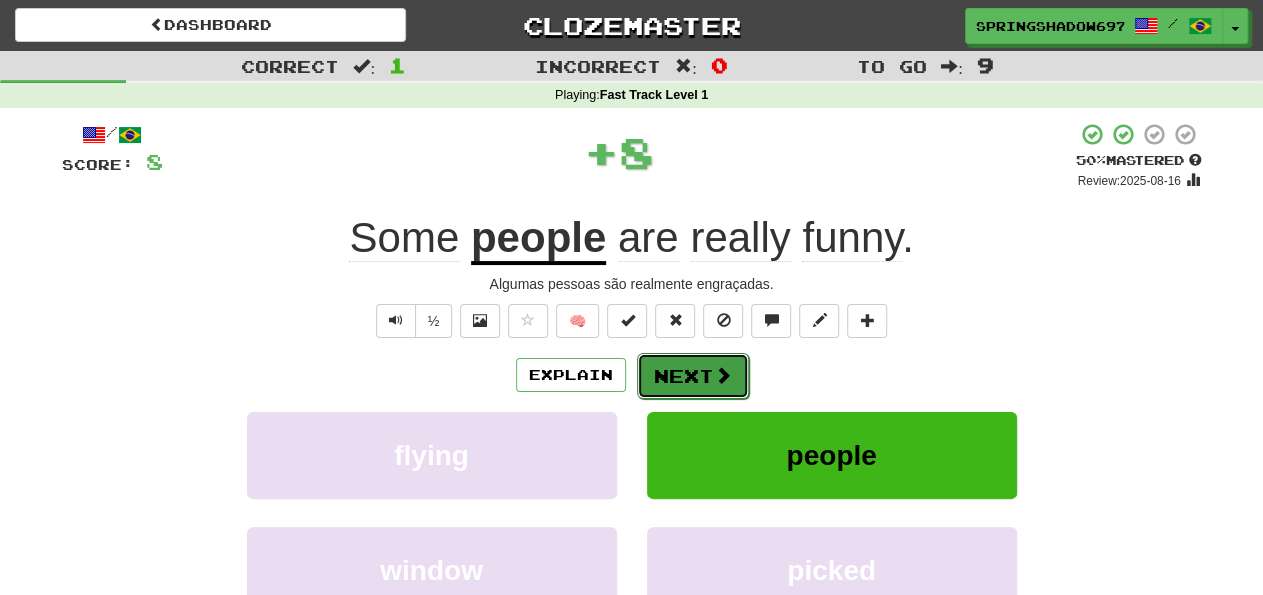 click on "Next" at bounding box center (693, 376) 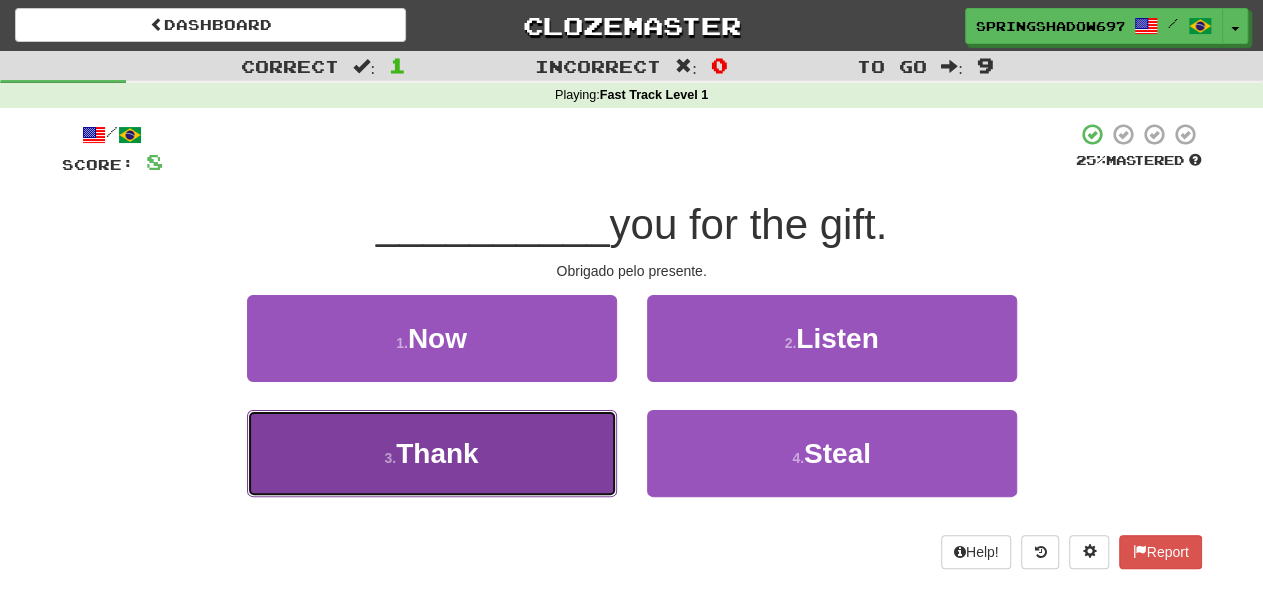 click on "Thank" at bounding box center [437, 453] 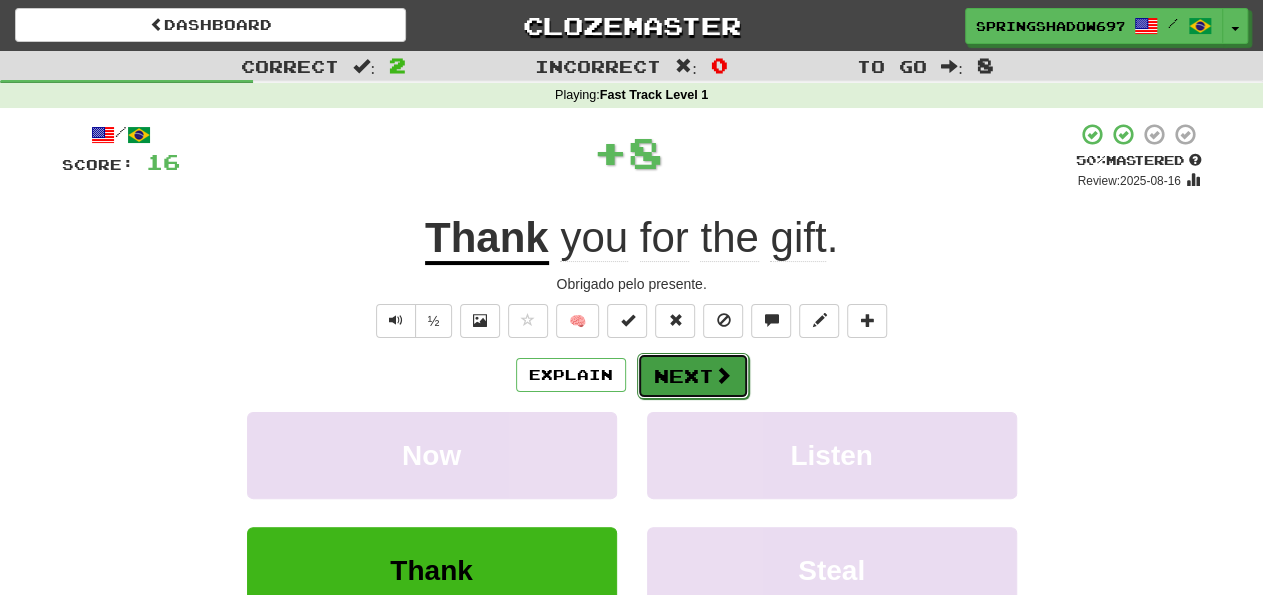 click on "Next" at bounding box center (693, 376) 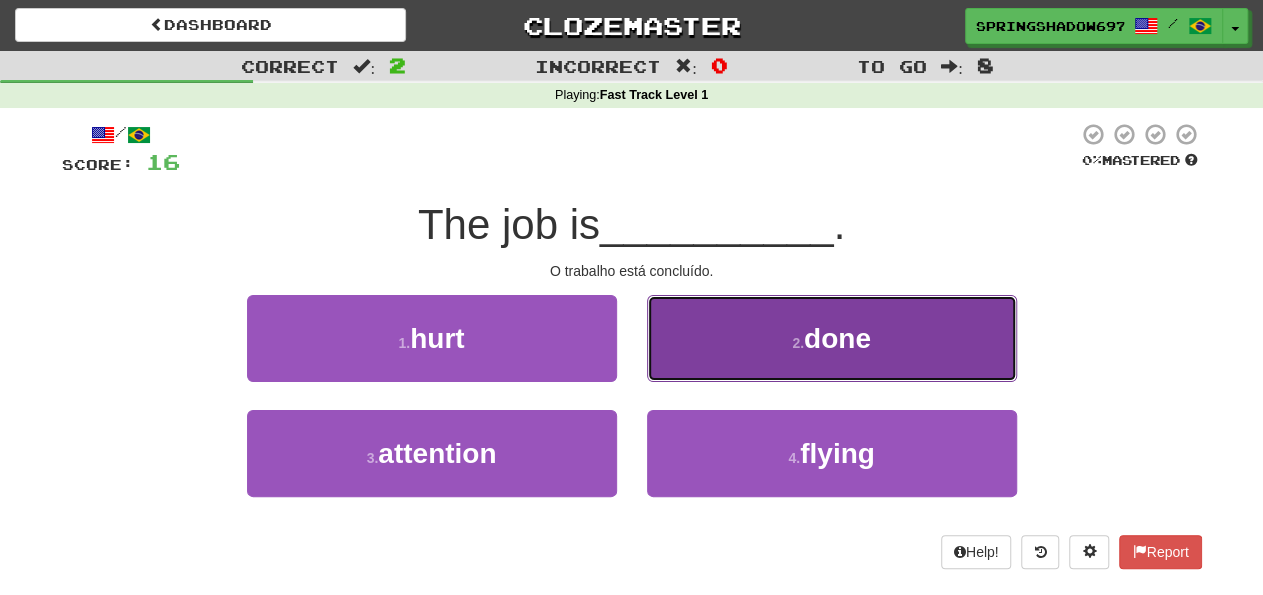 click on "done" at bounding box center (837, 338) 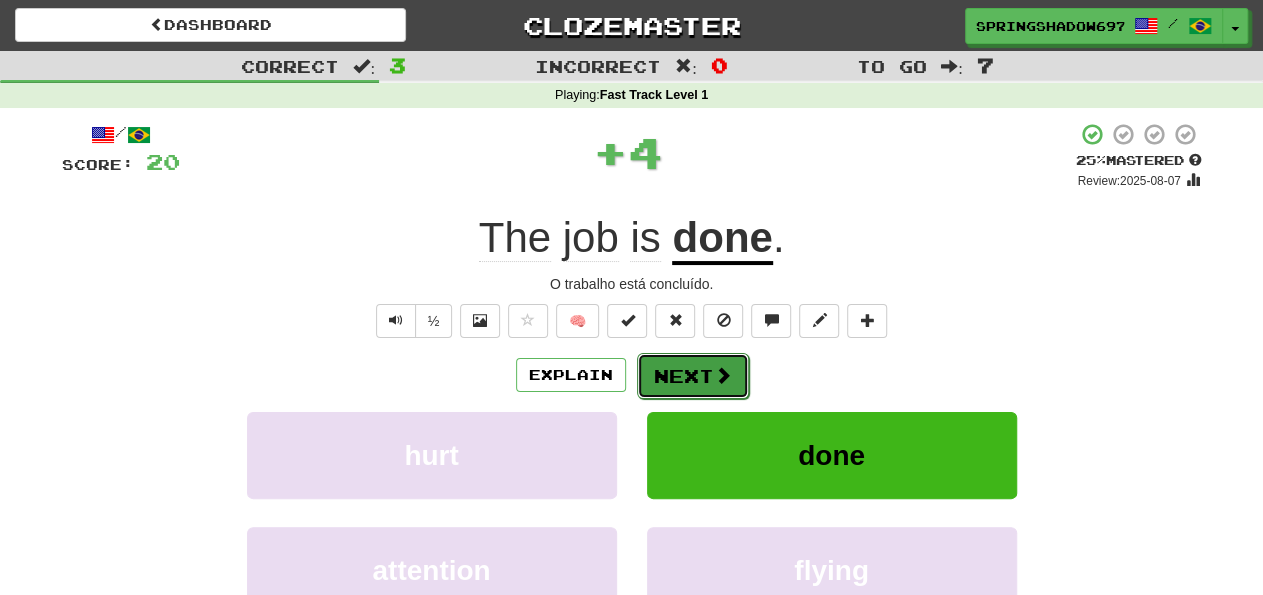 click on "Next" at bounding box center [693, 376] 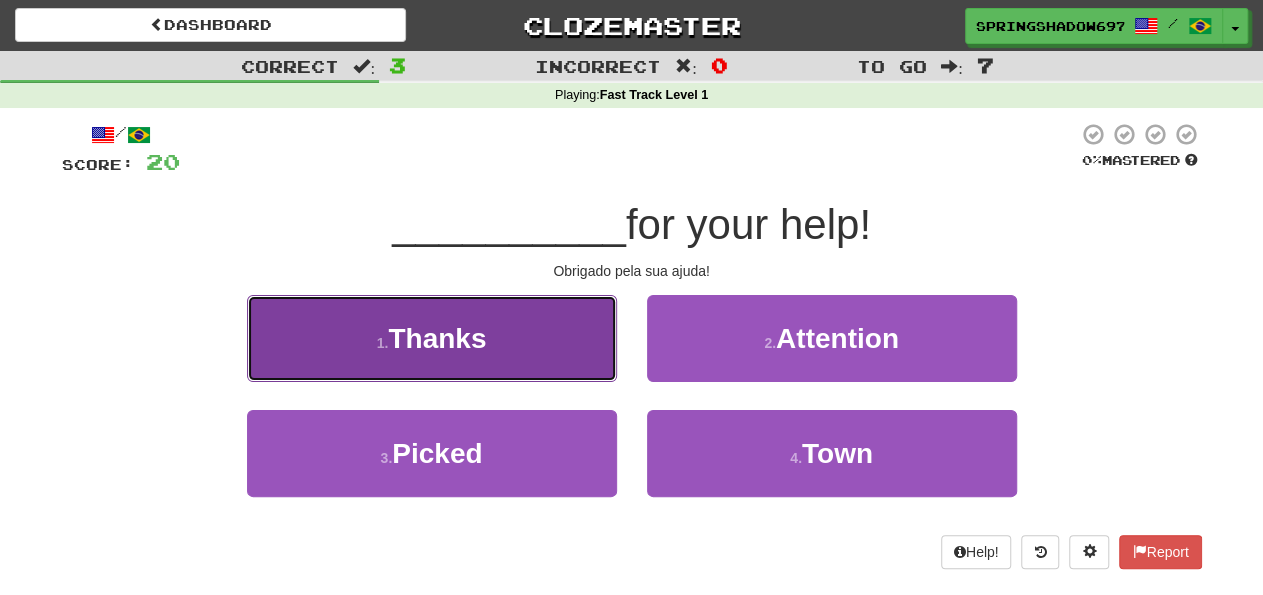 click on "Thanks" at bounding box center (437, 338) 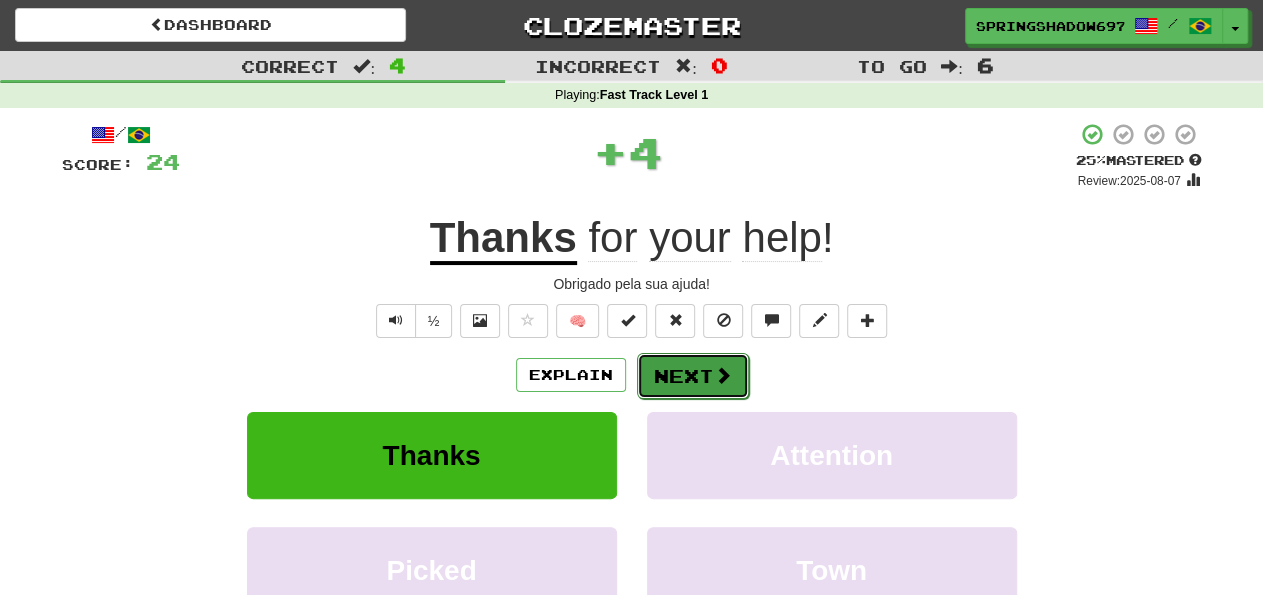 click on "Next" at bounding box center [693, 376] 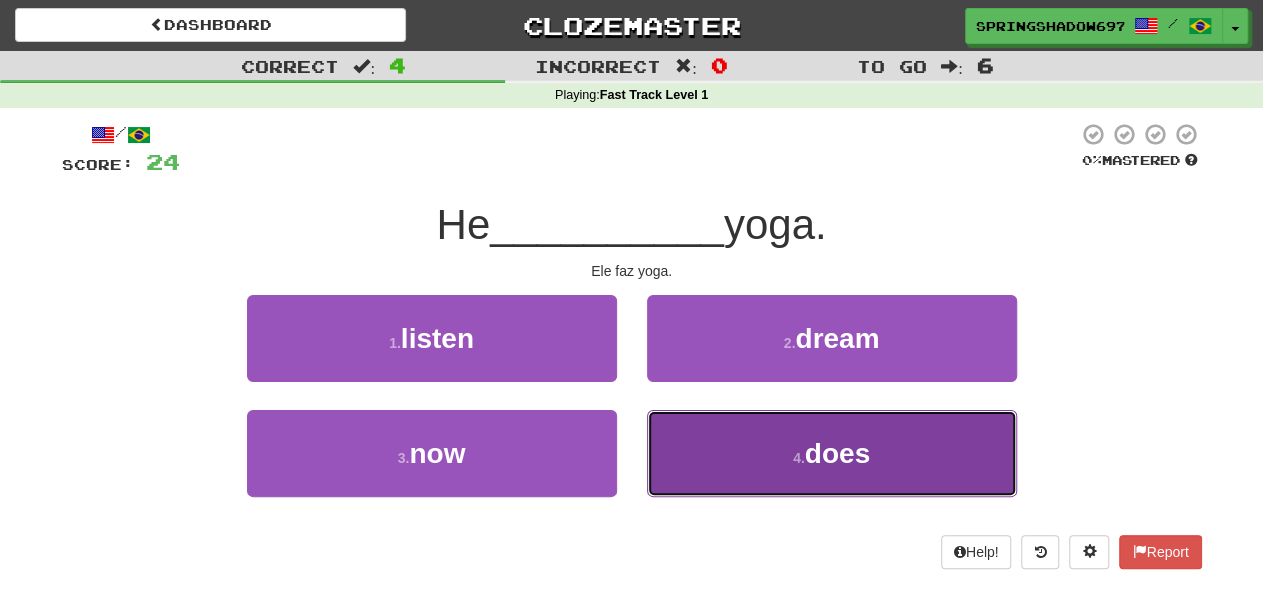 click on "does" at bounding box center (837, 453) 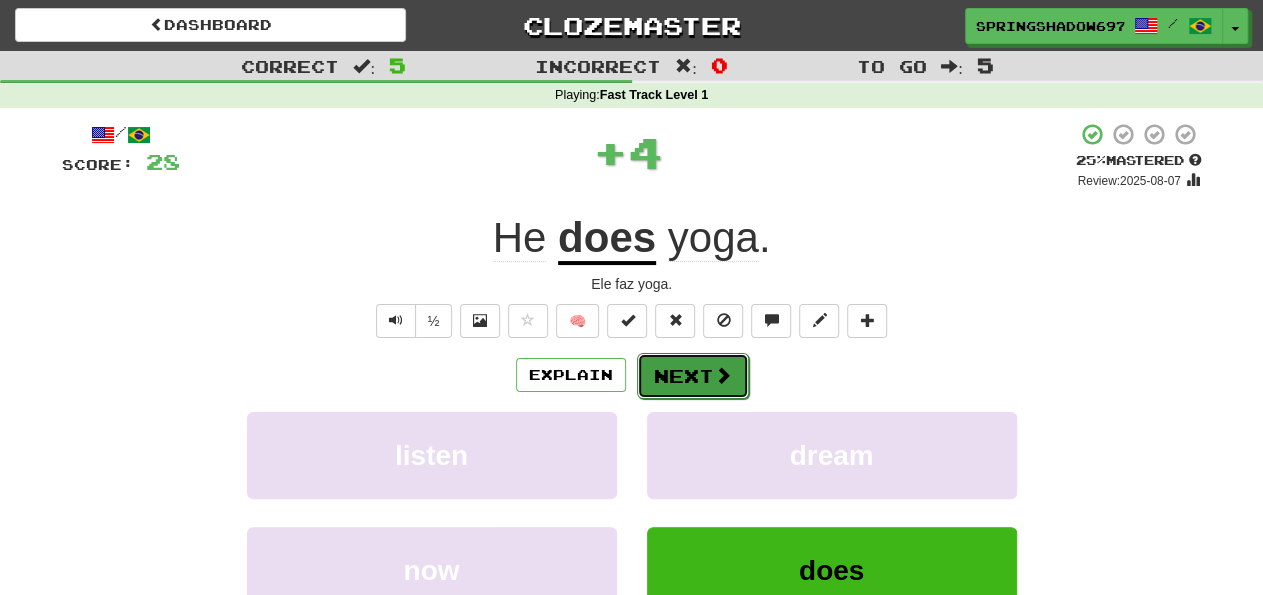click on "Next" at bounding box center [693, 376] 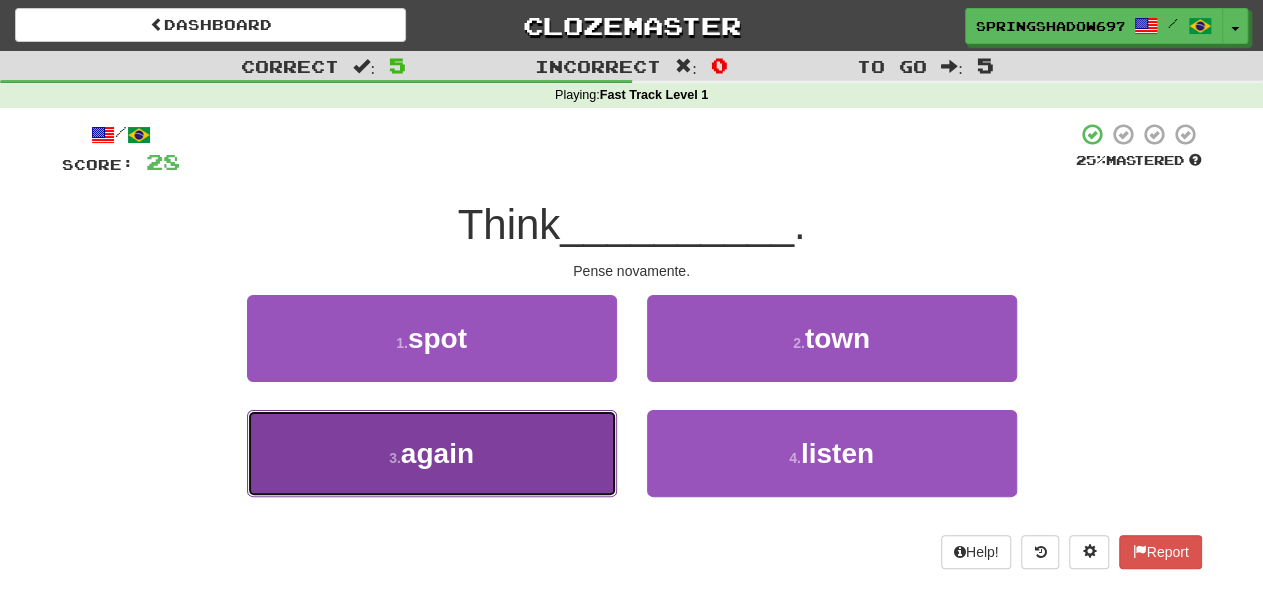 click on "again" at bounding box center [437, 453] 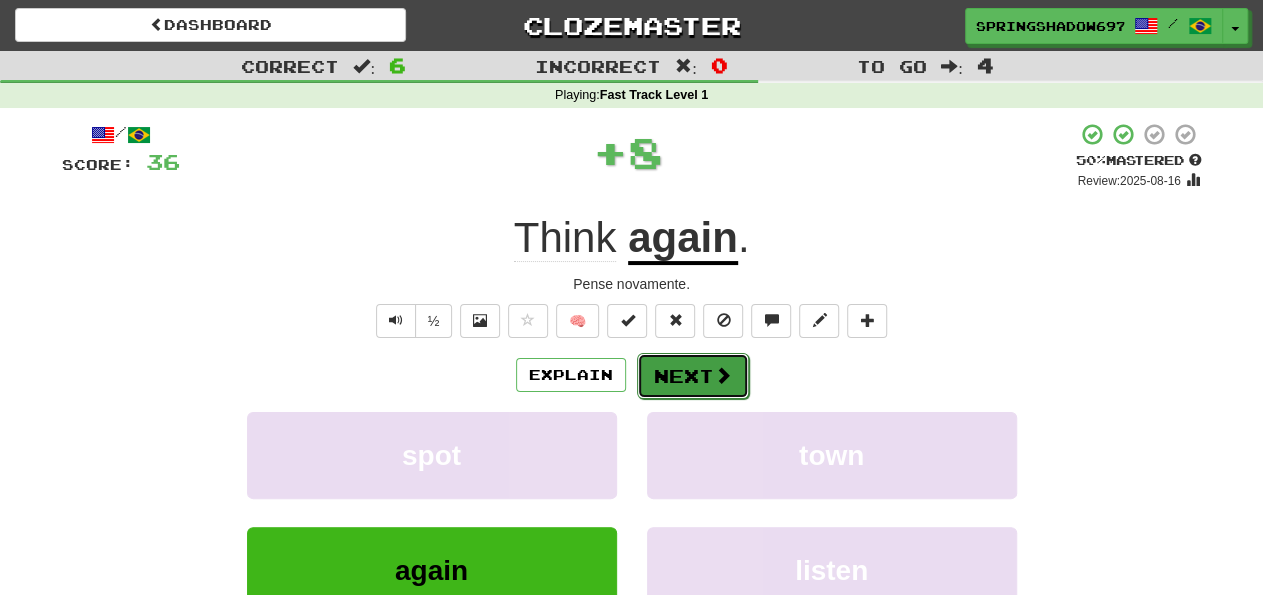click on "Next" at bounding box center (693, 376) 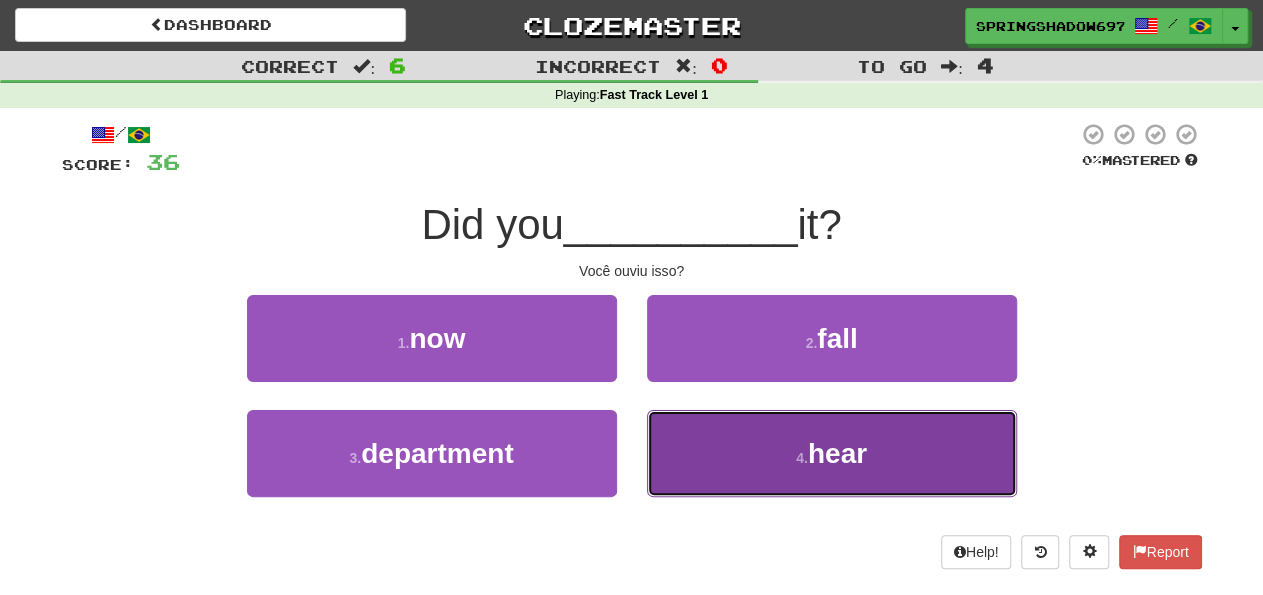 click on "hear" at bounding box center (837, 453) 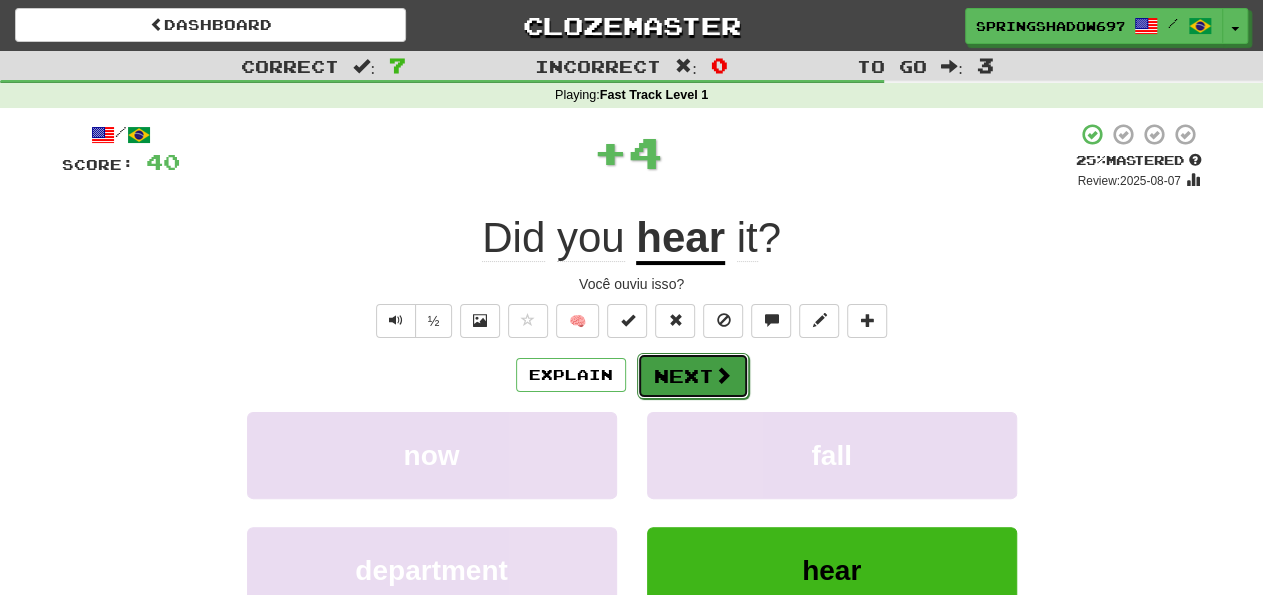 click on "Next" at bounding box center (693, 376) 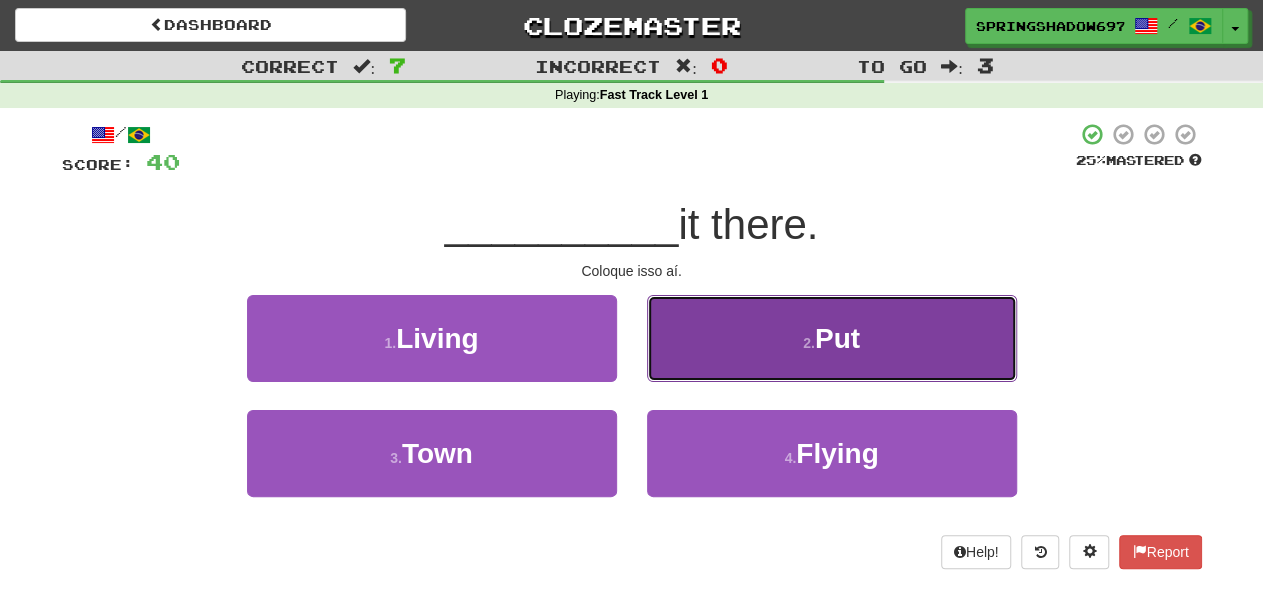 click on "Put" at bounding box center [837, 338] 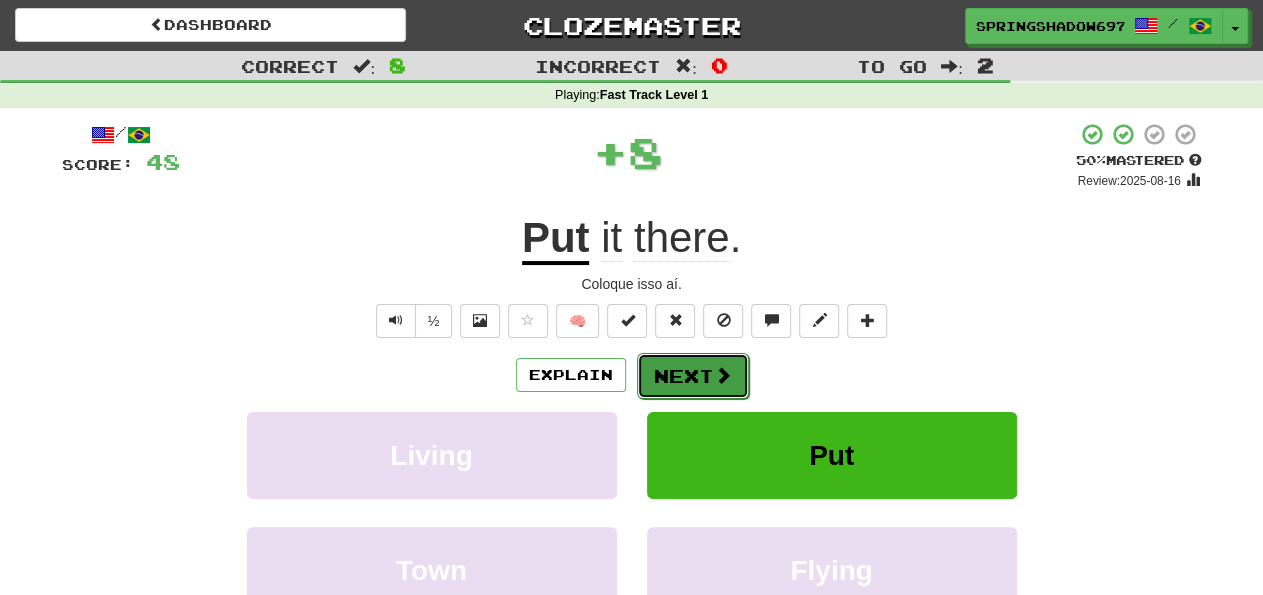 click on "Next" at bounding box center [693, 376] 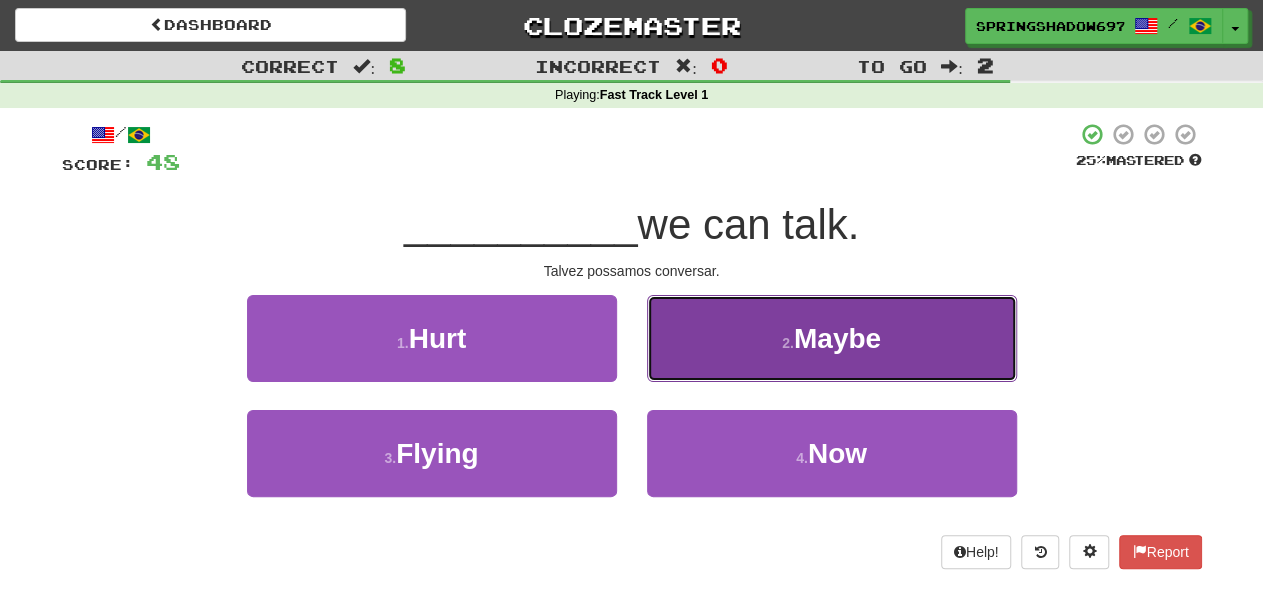 click on "Maybe" at bounding box center [837, 338] 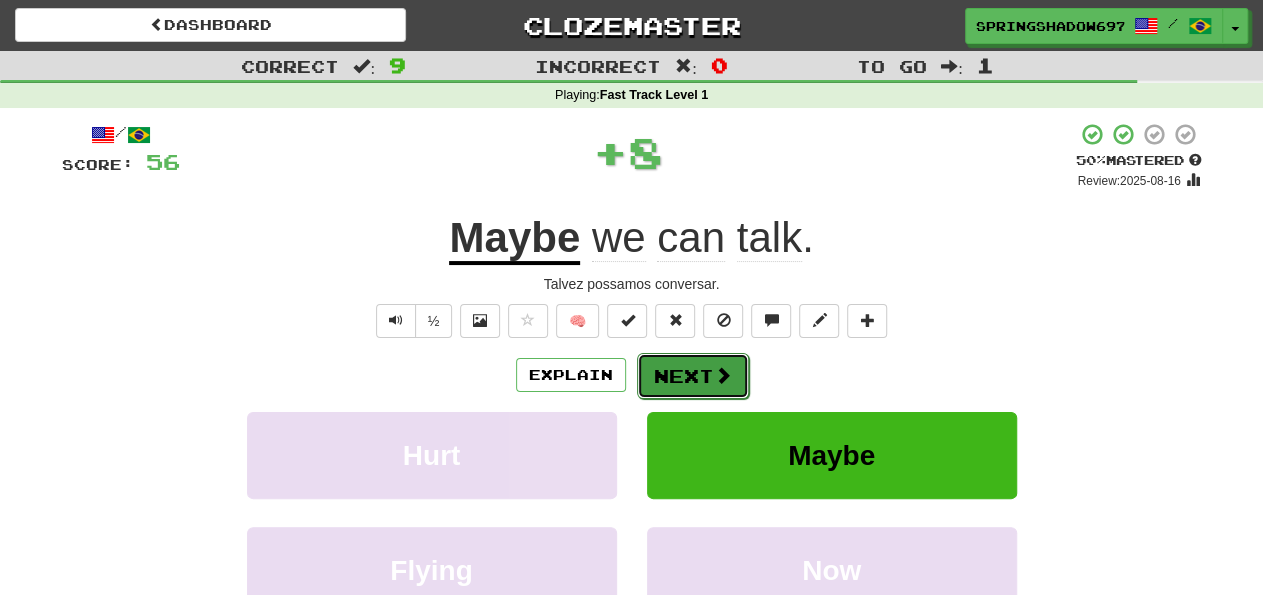 click on "Next" at bounding box center (693, 376) 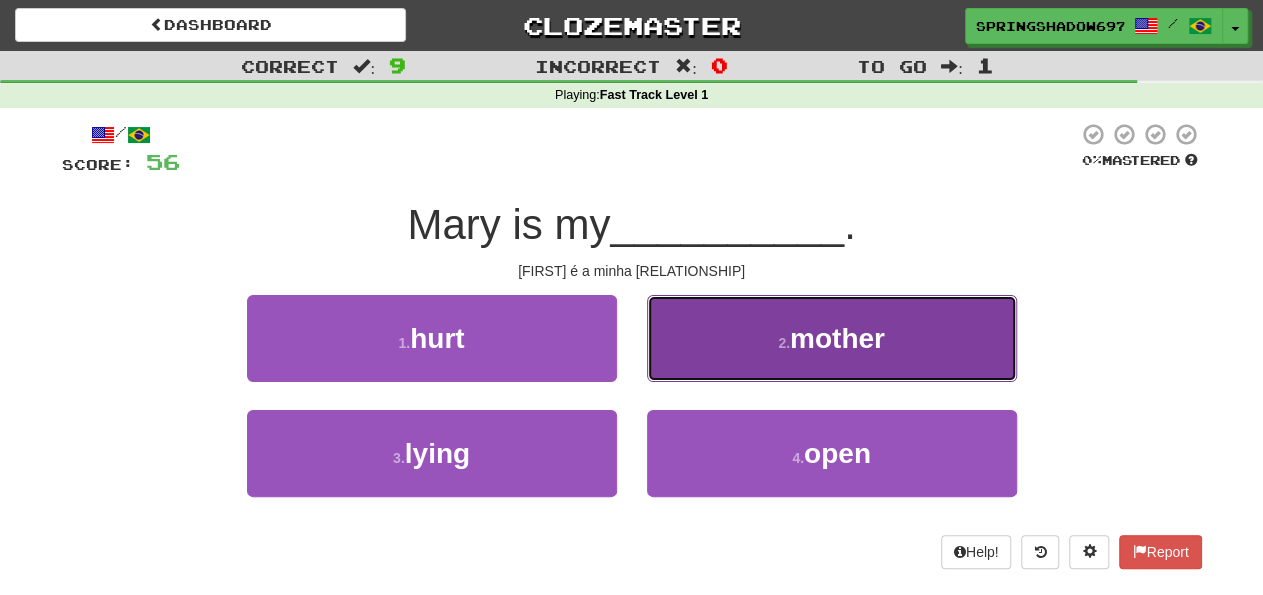click on "mother" at bounding box center [837, 338] 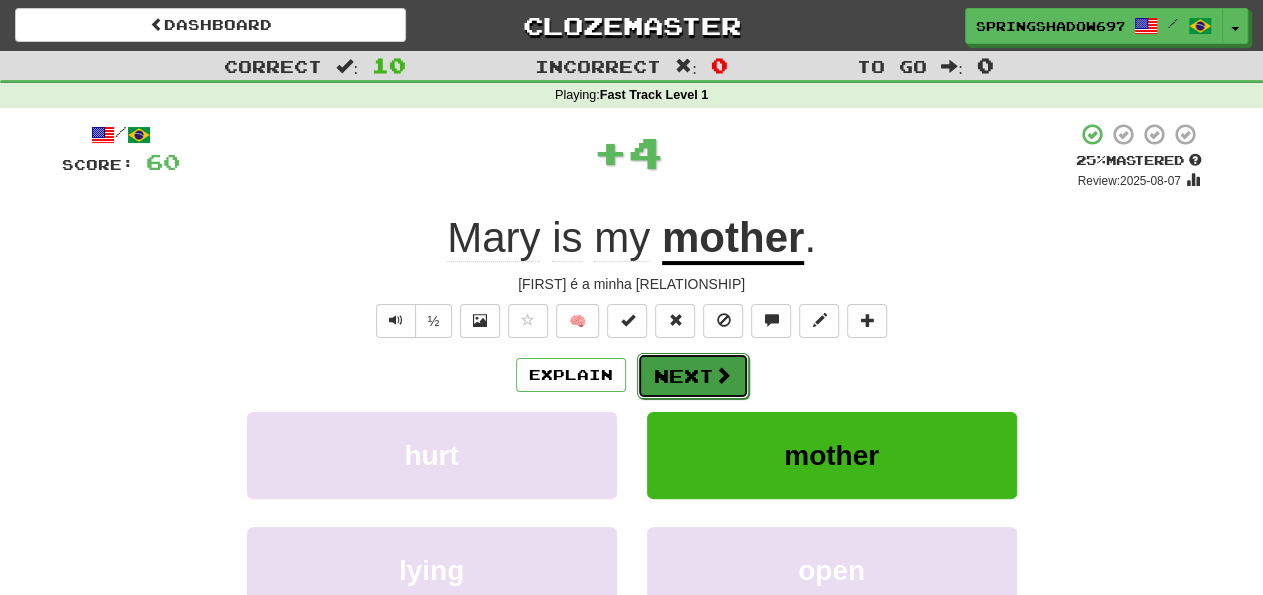 click on "Next" at bounding box center (693, 376) 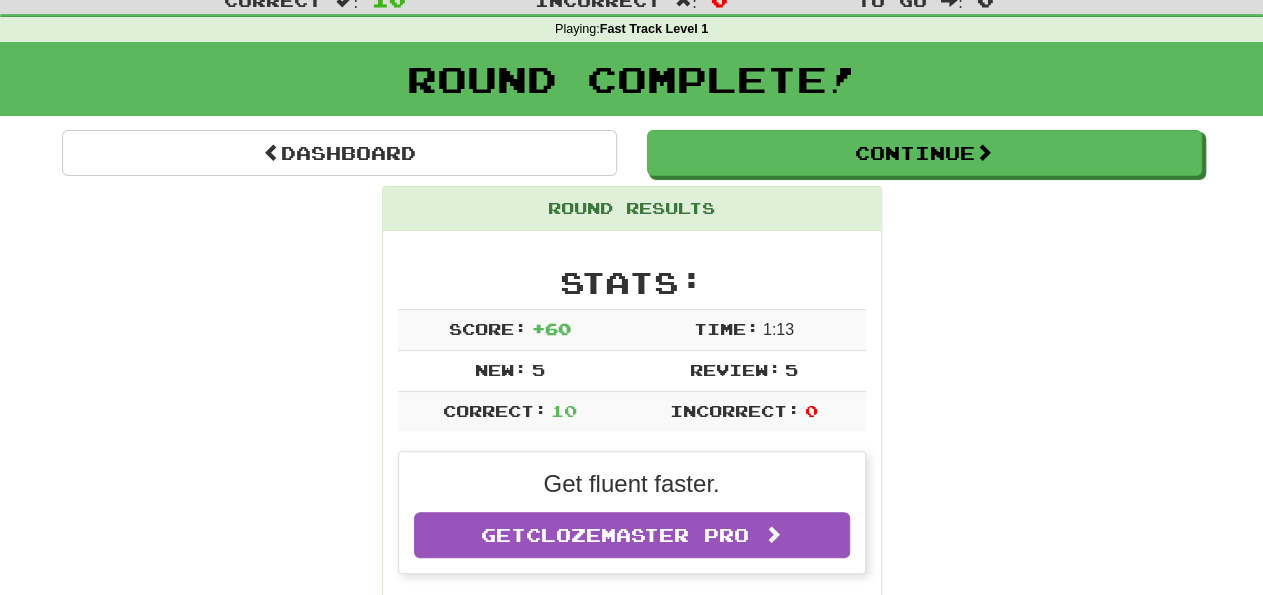 scroll, scrollTop: 104, scrollLeft: 0, axis: vertical 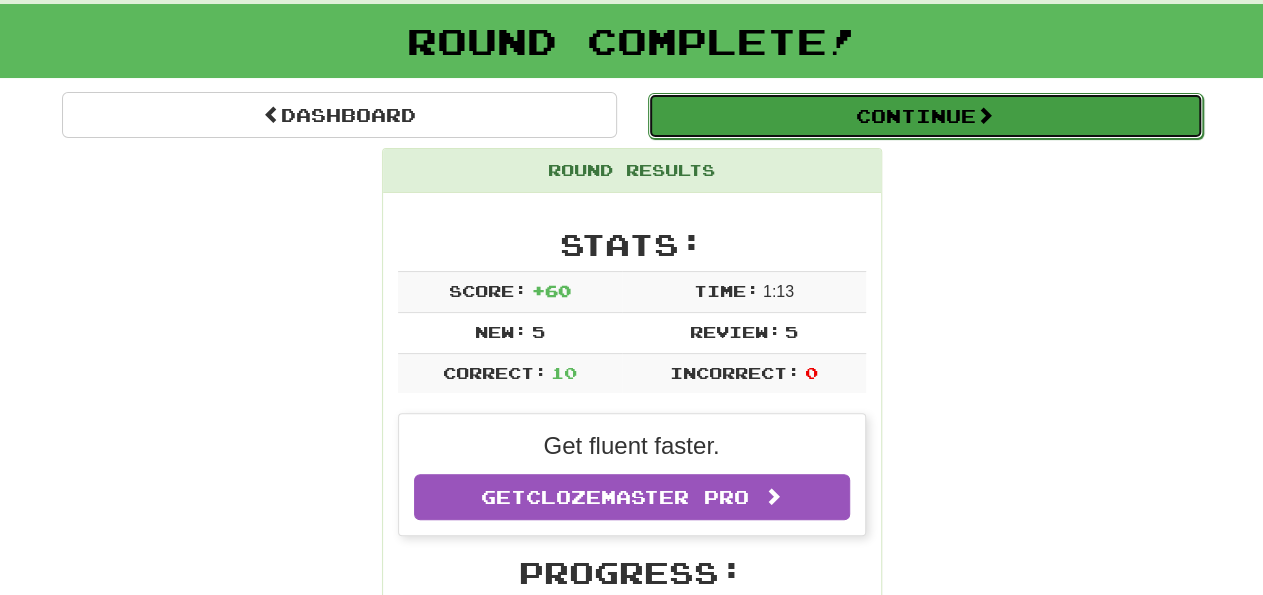 click on "Continue" at bounding box center [925, 116] 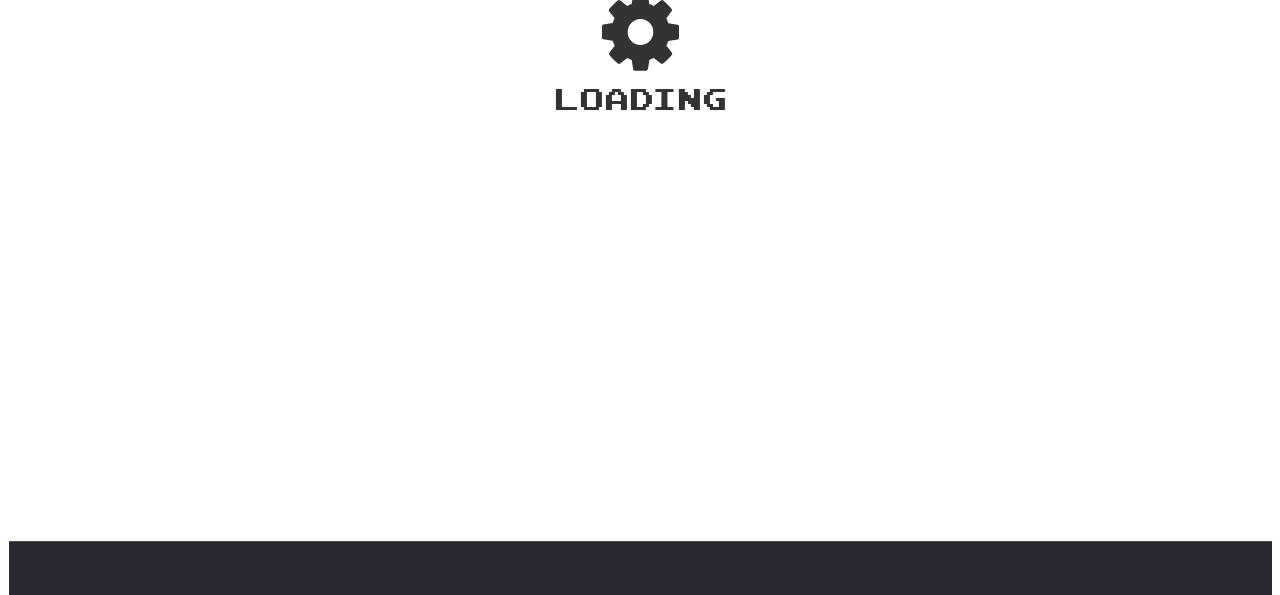 scroll, scrollTop: 144, scrollLeft: 0, axis: vertical 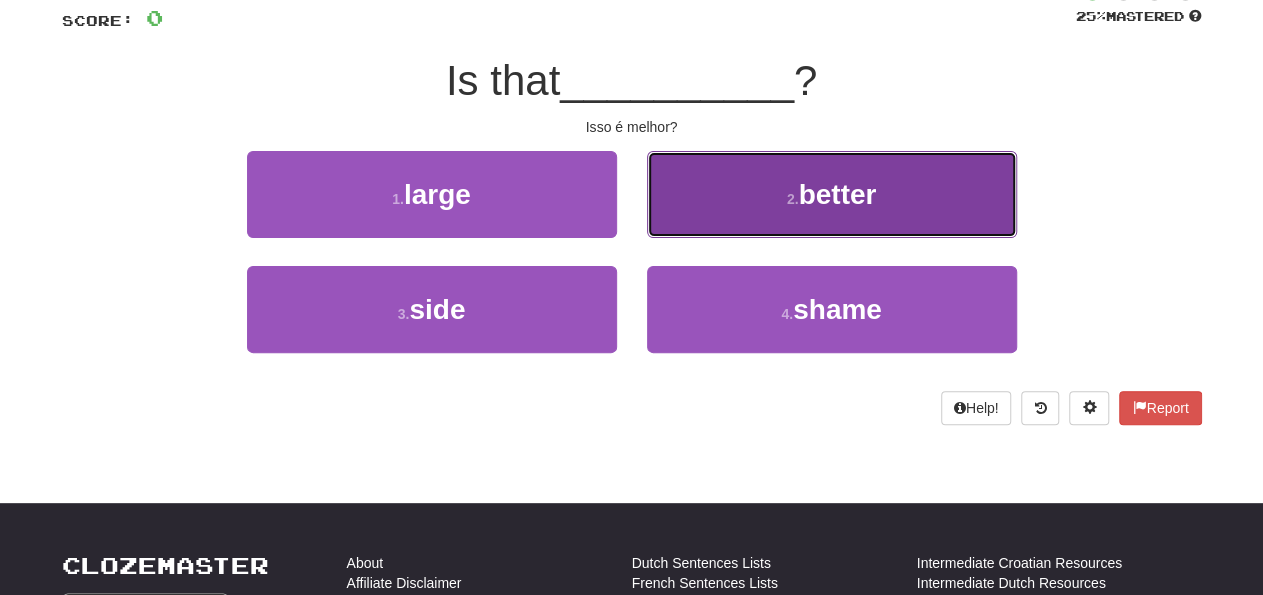 click on "better" at bounding box center [837, 194] 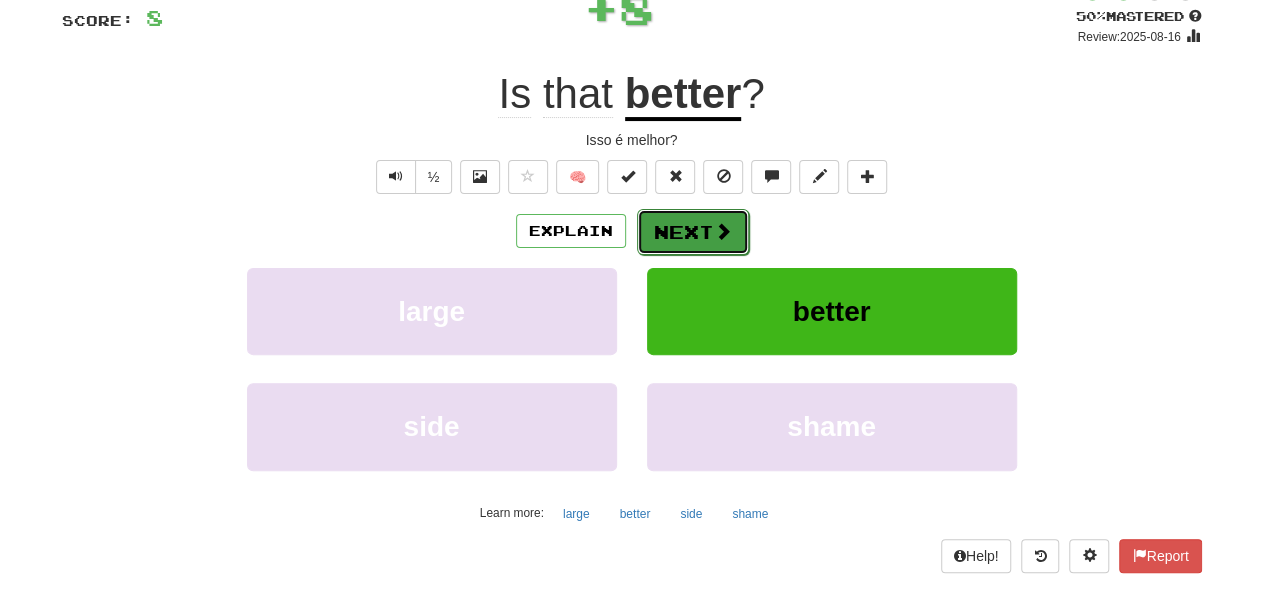 click on "Next" at bounding box center (693, 232) 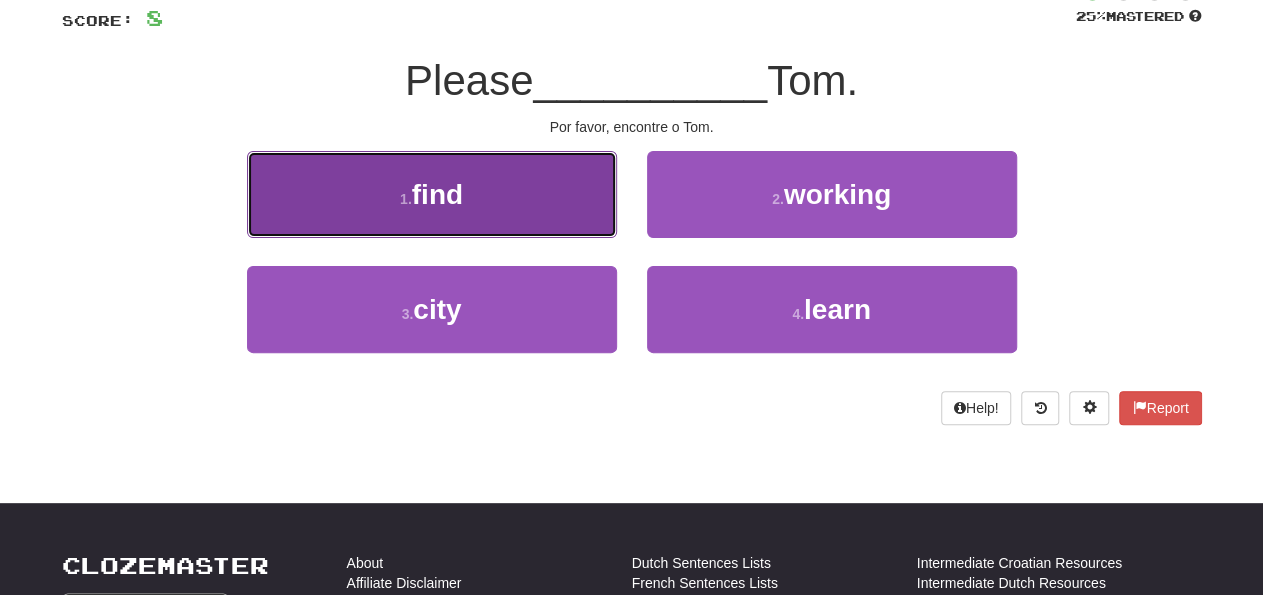 click on "find" at bounding box center [437, 194] 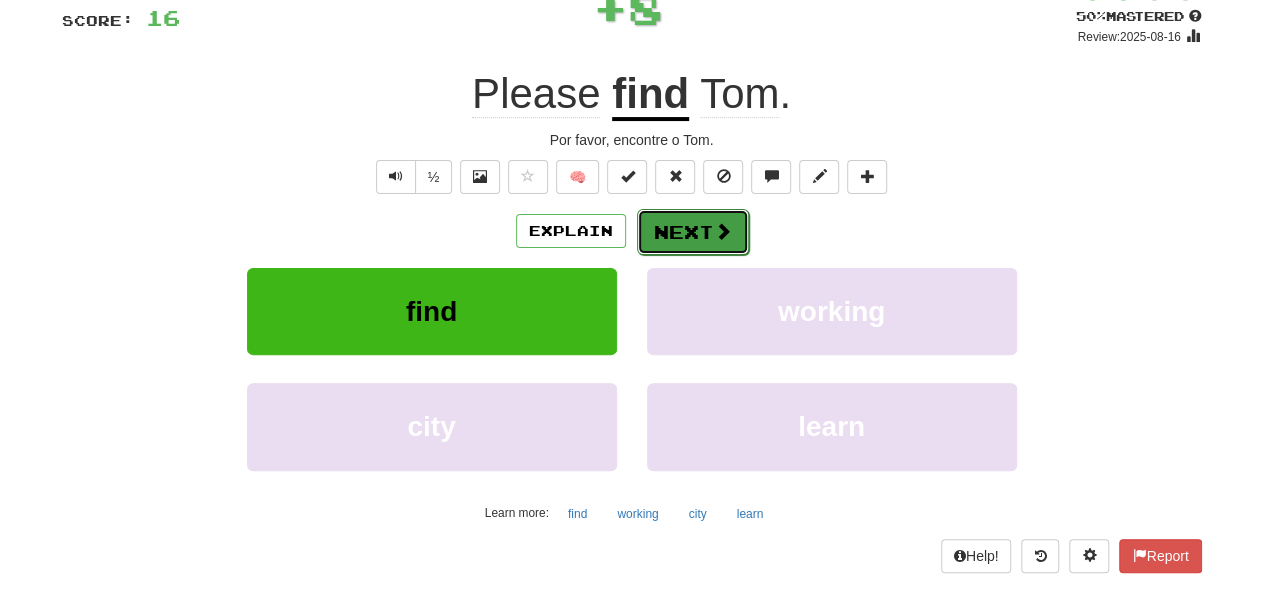 click on "Next" at bounding box center (693, 232) 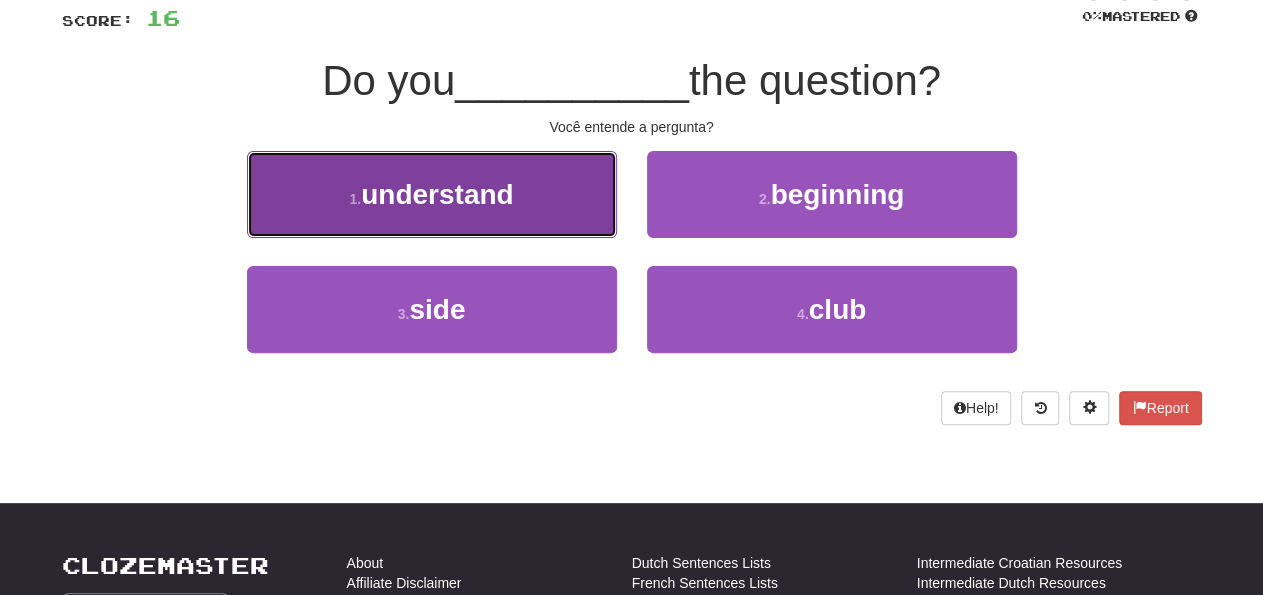 click on "understand" at bounding box center (437, 194) 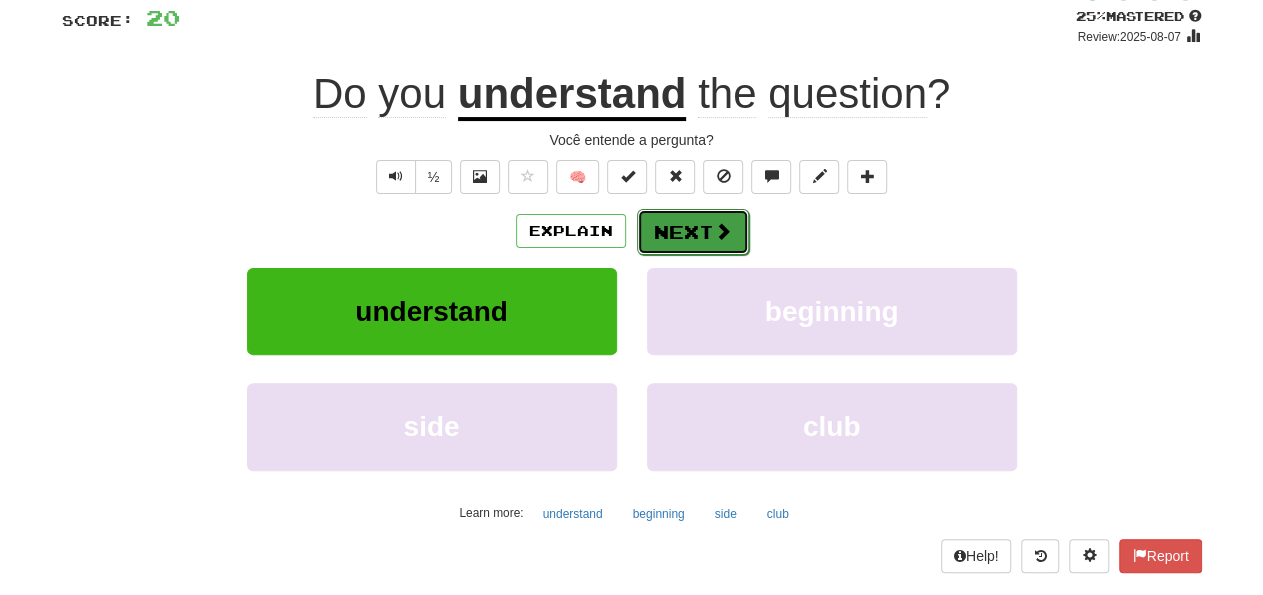 click on "Next" at bounding box center (693, 232) 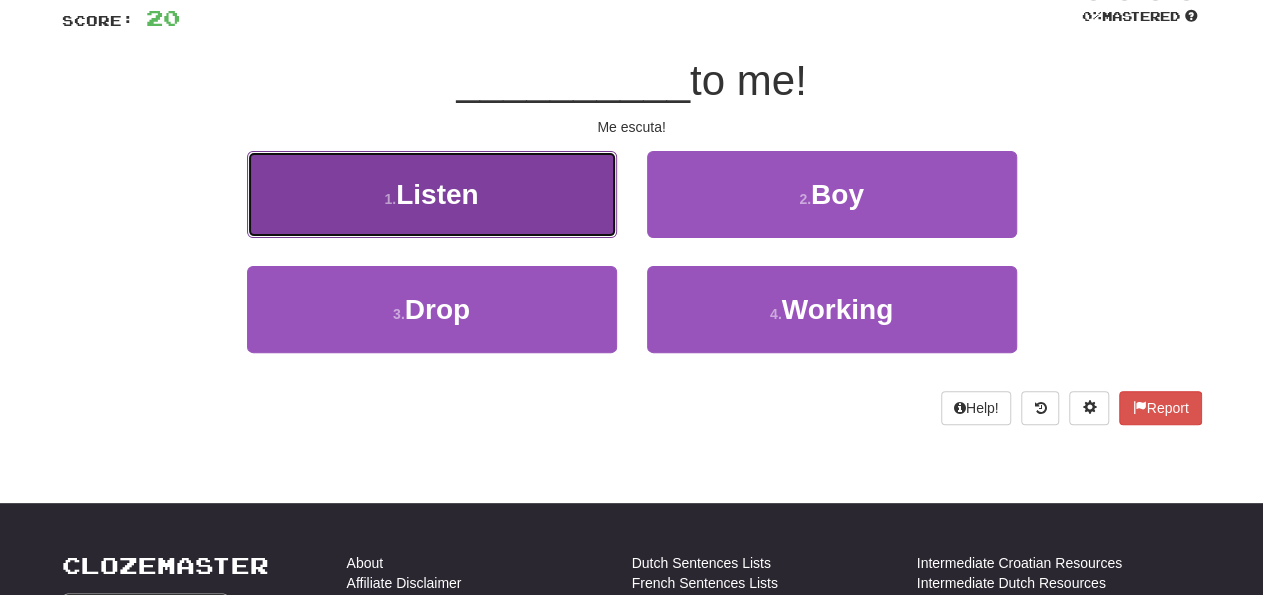 click on "Listen" at bounding box center [437, 194] 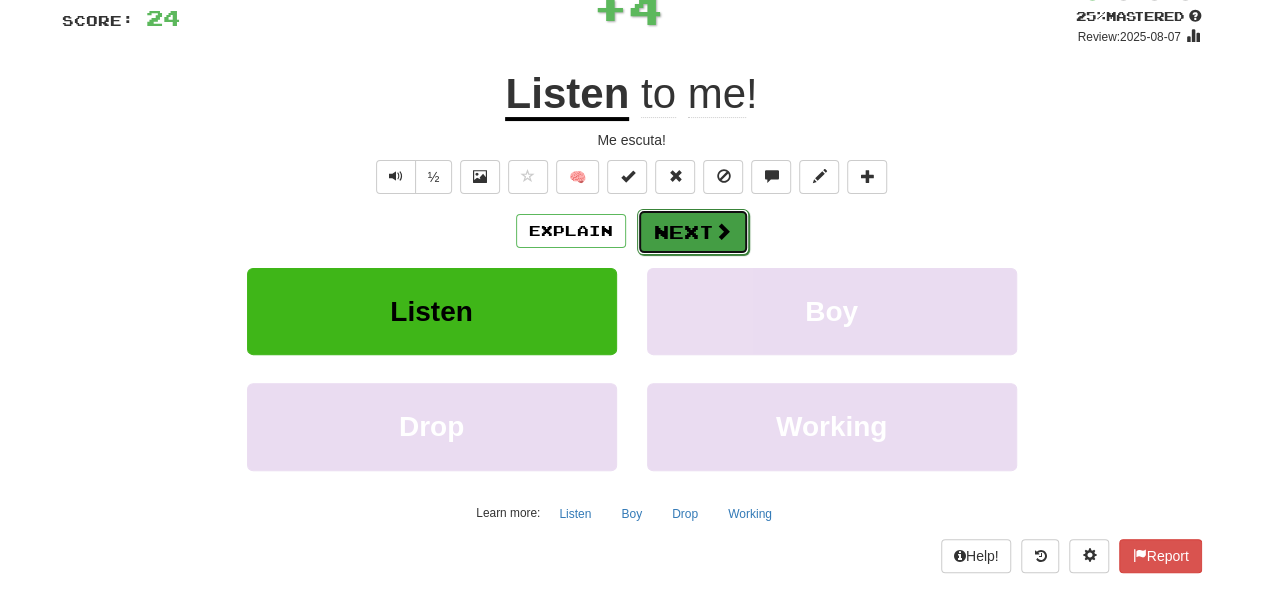 click on "Next" at bounding box center [693, 232] 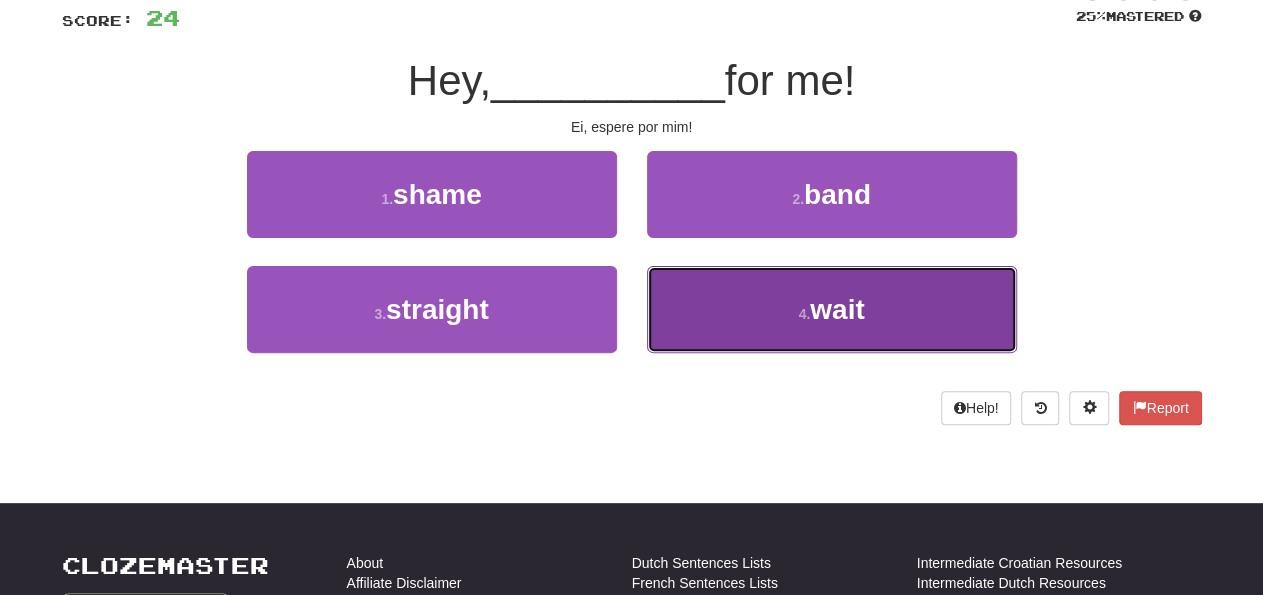 click on "wait" at bounding box center [837, 309] 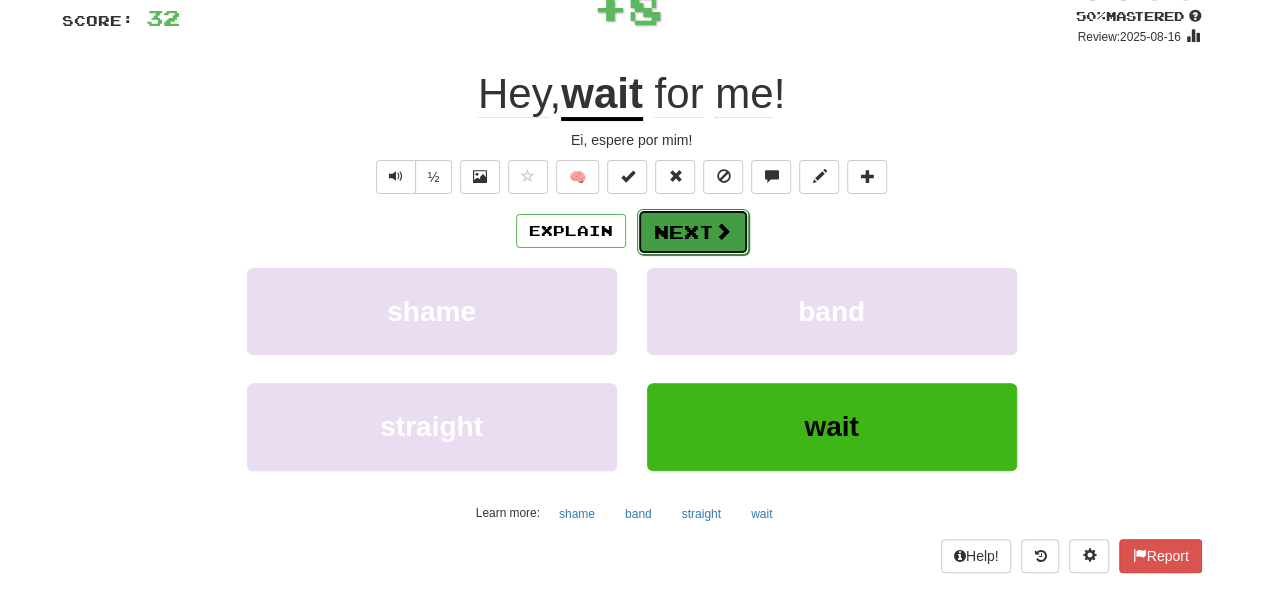 click on "Next" at bounding box center [693, 232] 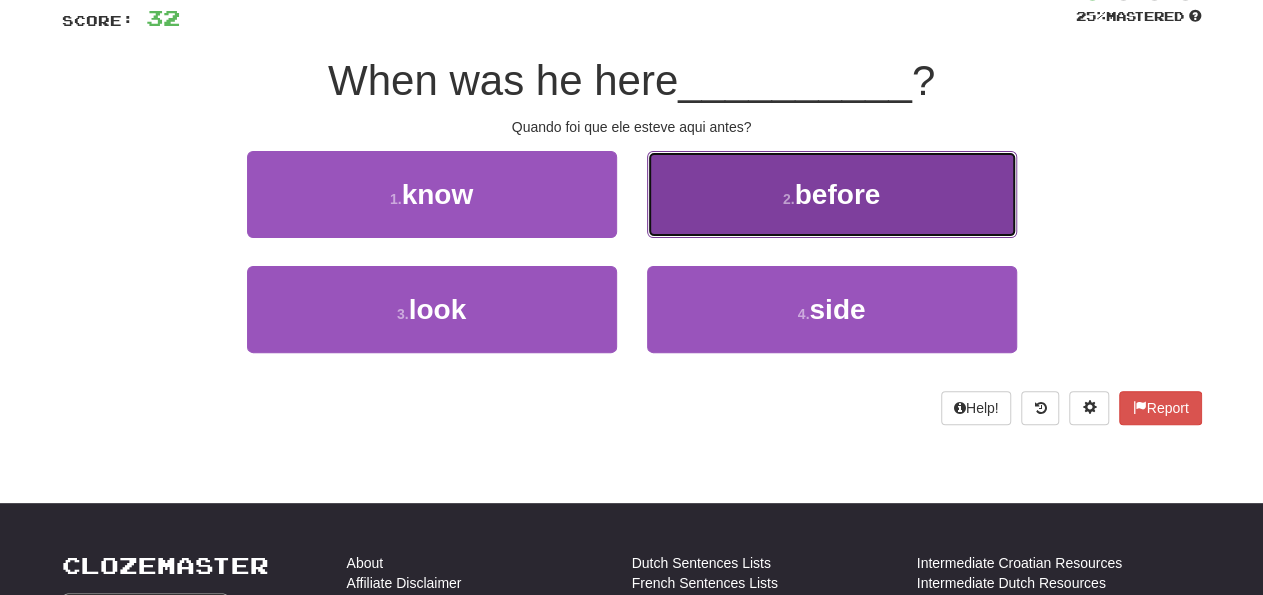 click on "before" at bounding box center (838, 194) 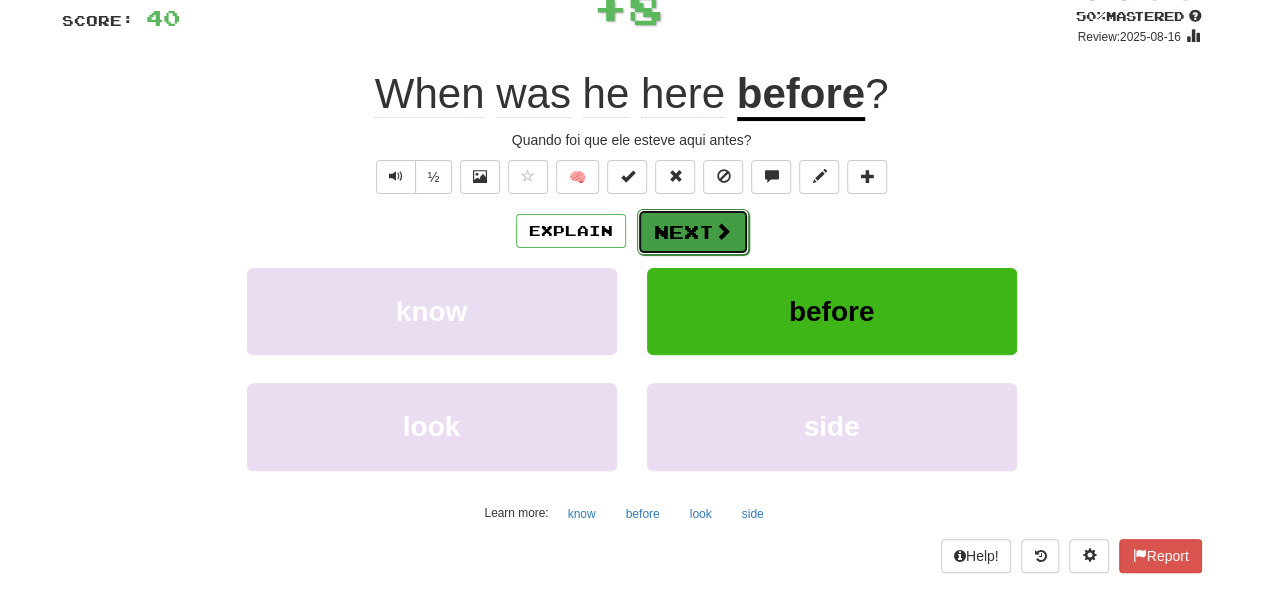 click on "Next" at bounding box center [693, 232] 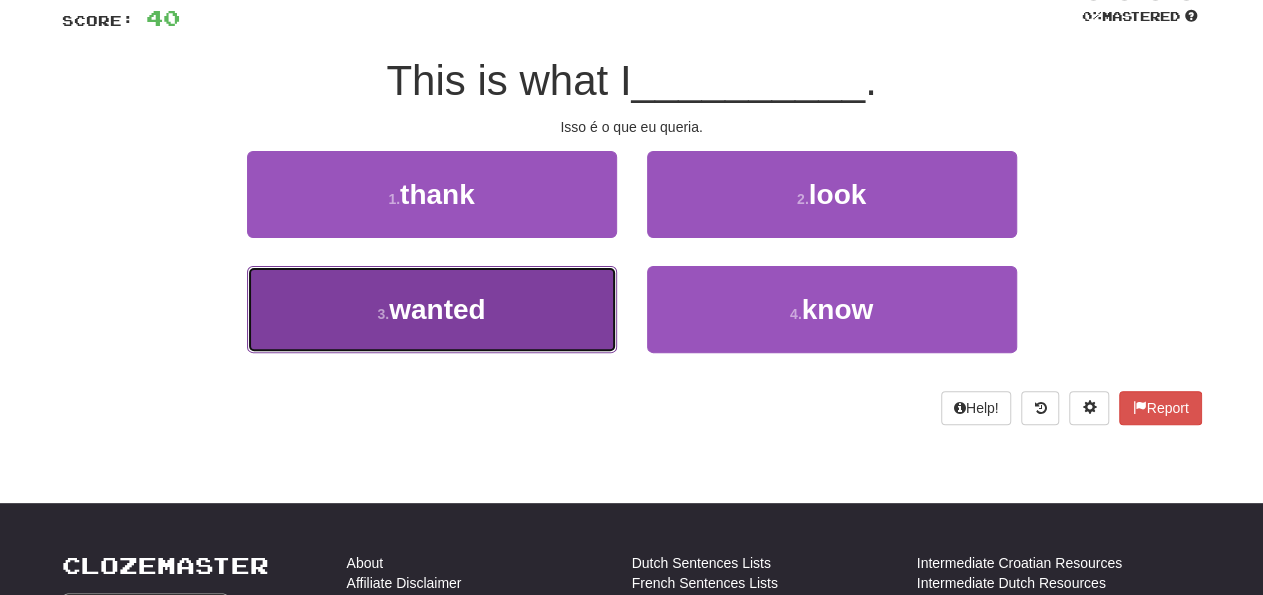 click on "wanted" at bounding box center (437, 309) 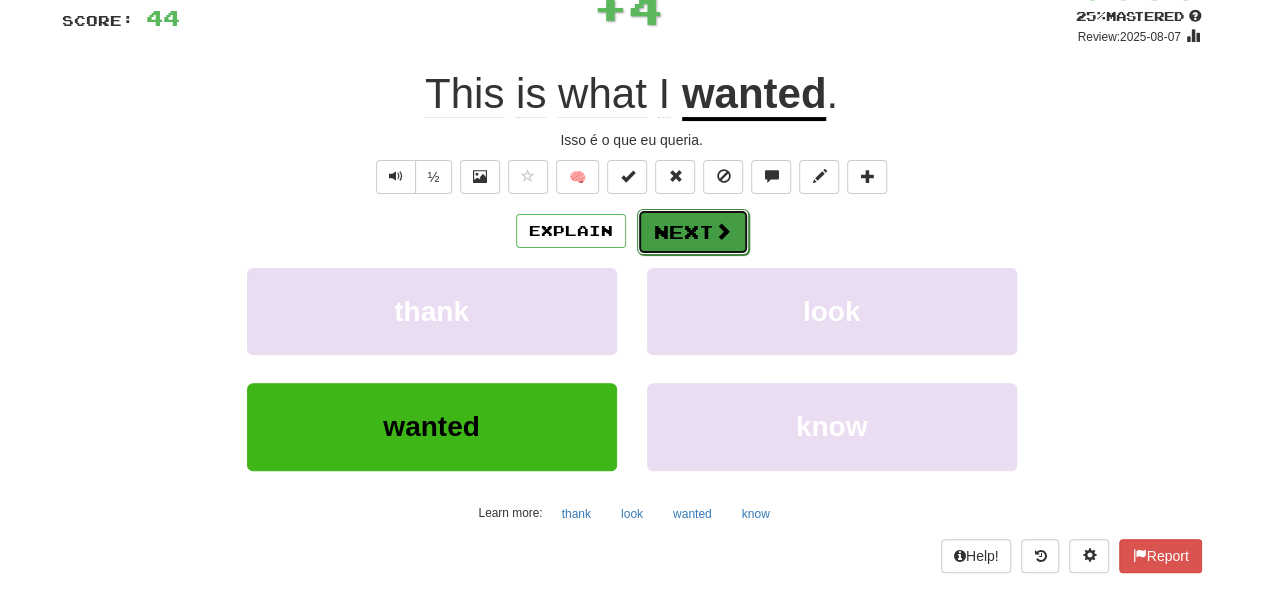 click on "Next" at bounding box center (693, 232) 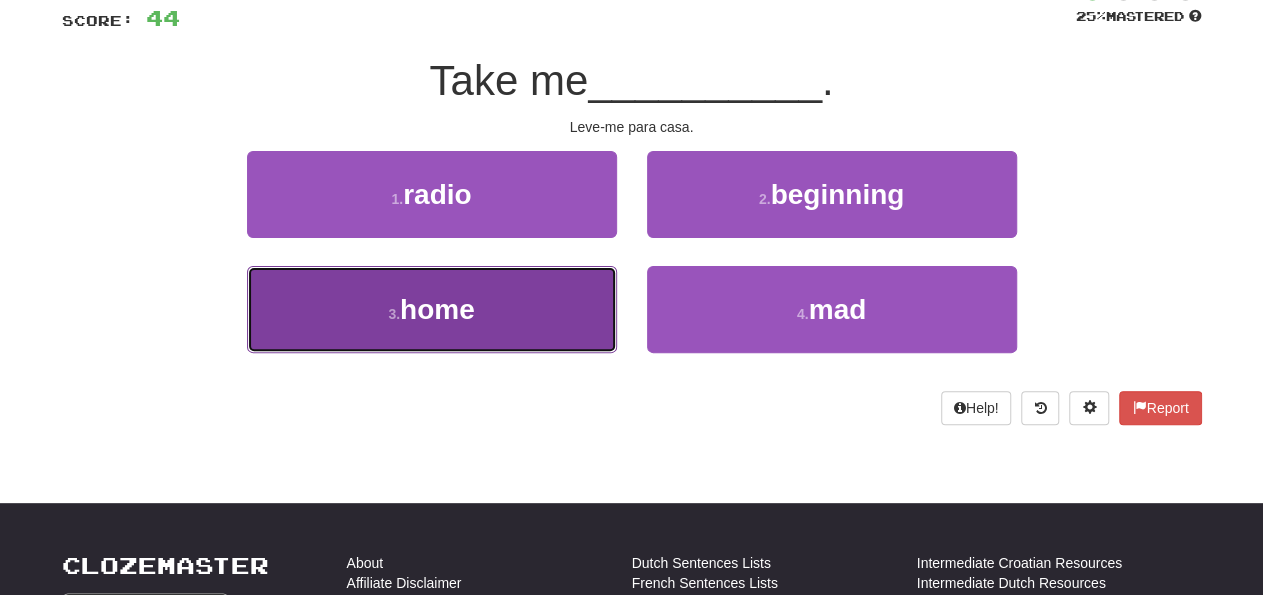 click on "home" at bounding box center [437, 309] 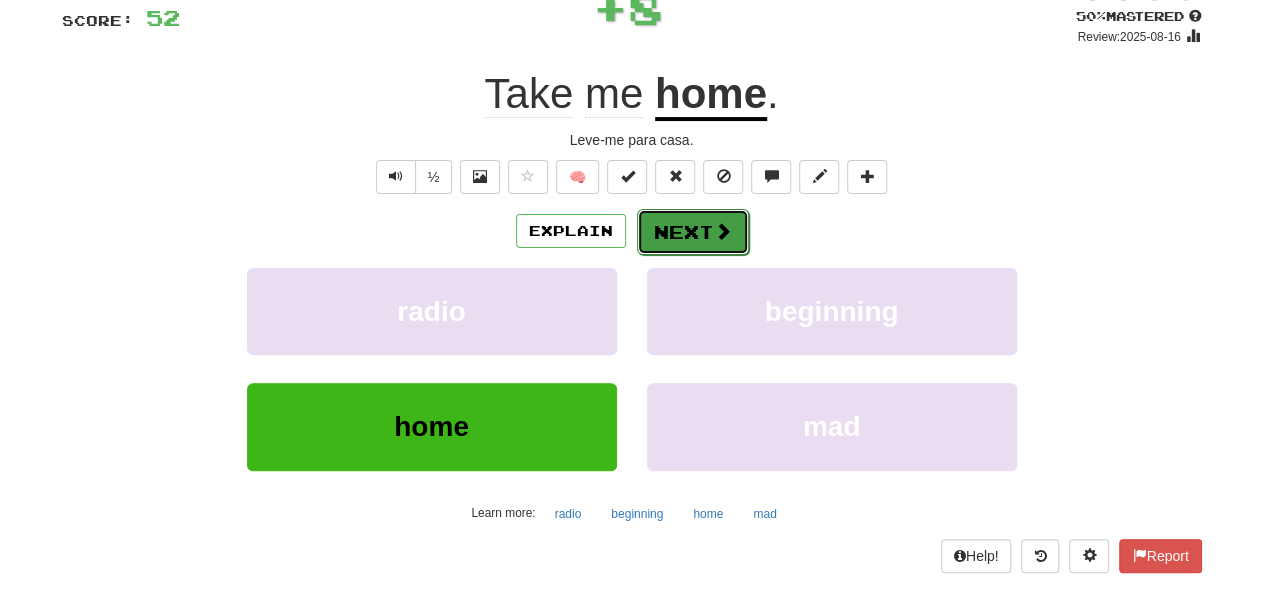 click on "Next" at bounding box center [693, 232] 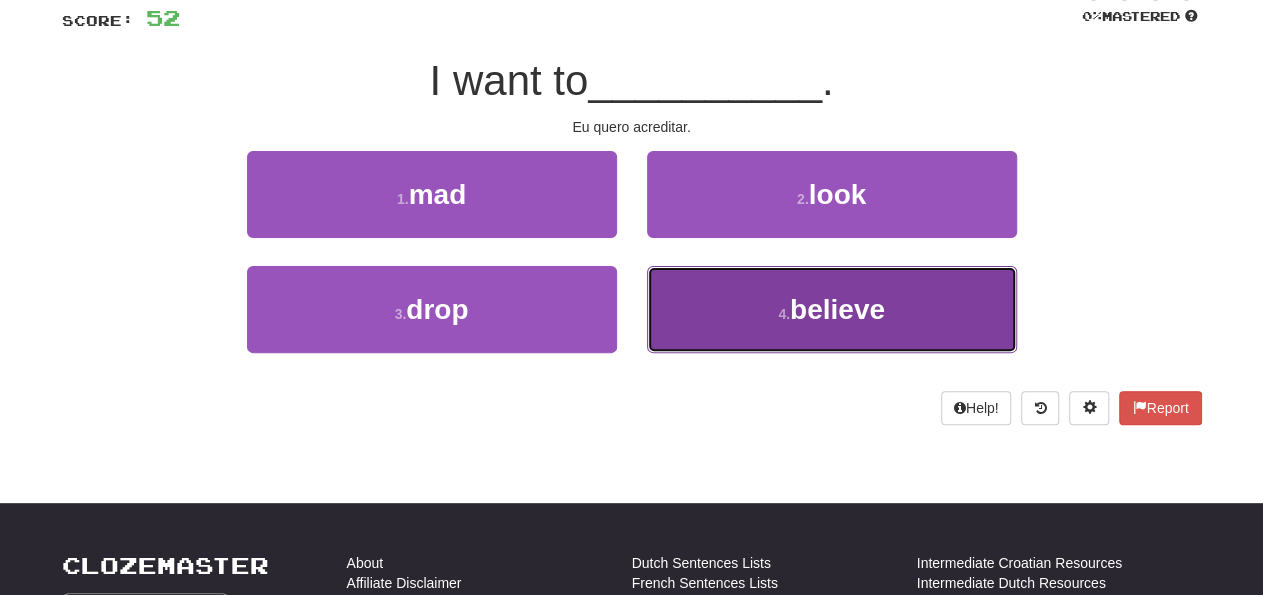 click on "believe" at bounding box center (837, 309) 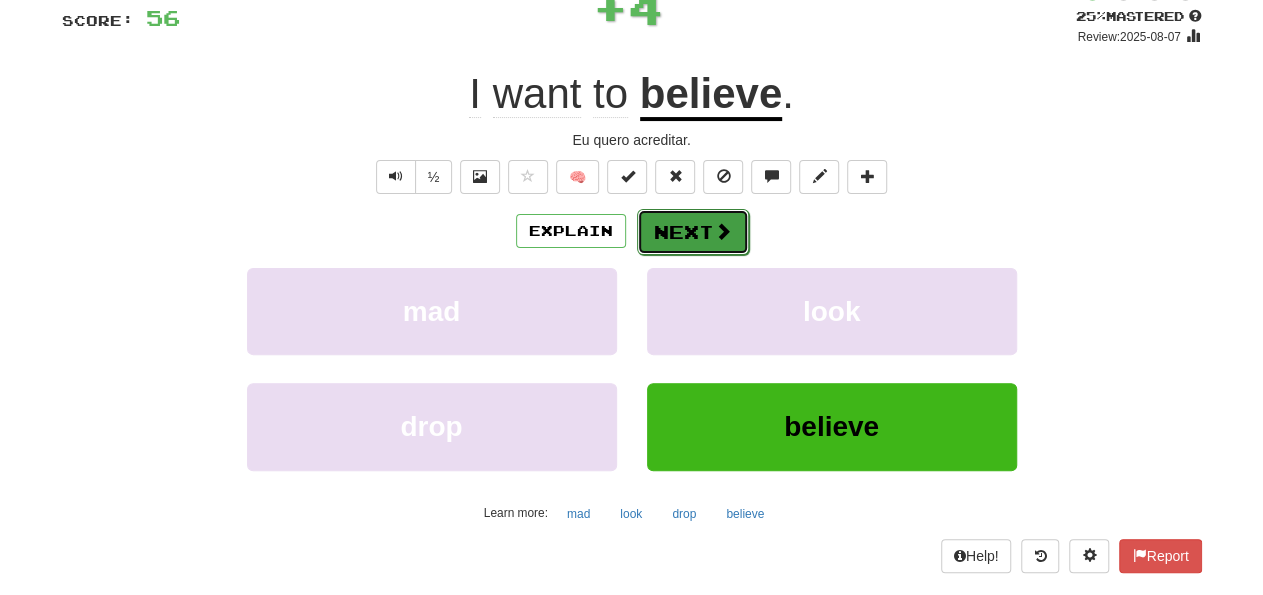 click on "Next" at bounding box center [693, 232] 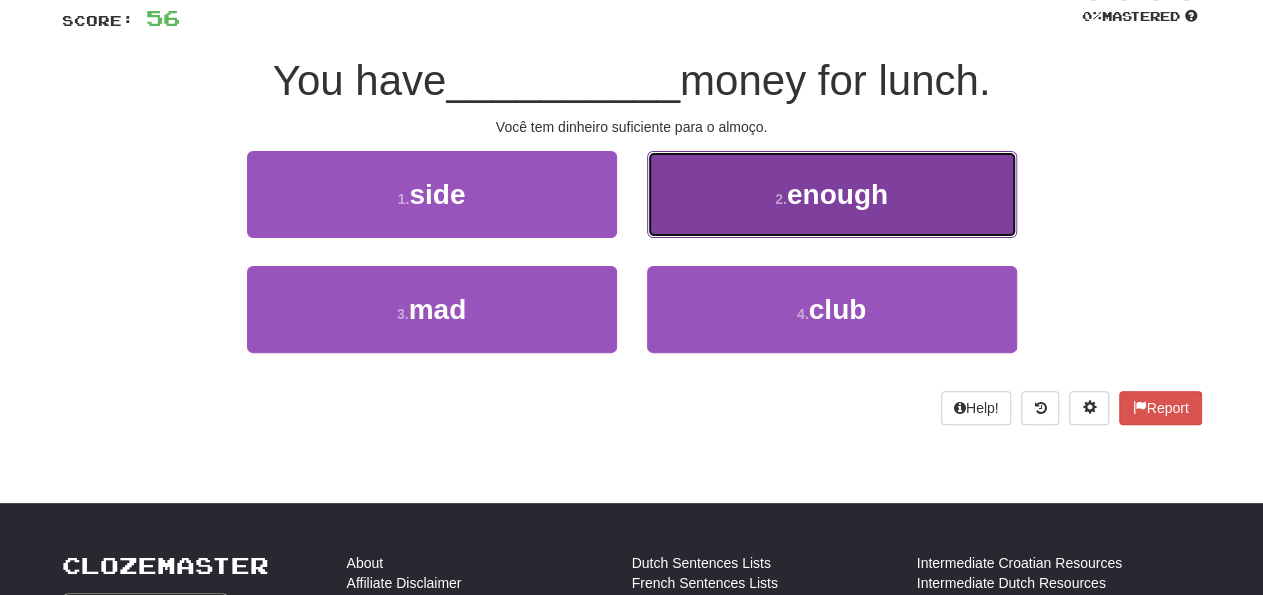 click on "enough" at bounding box center [837, 194] 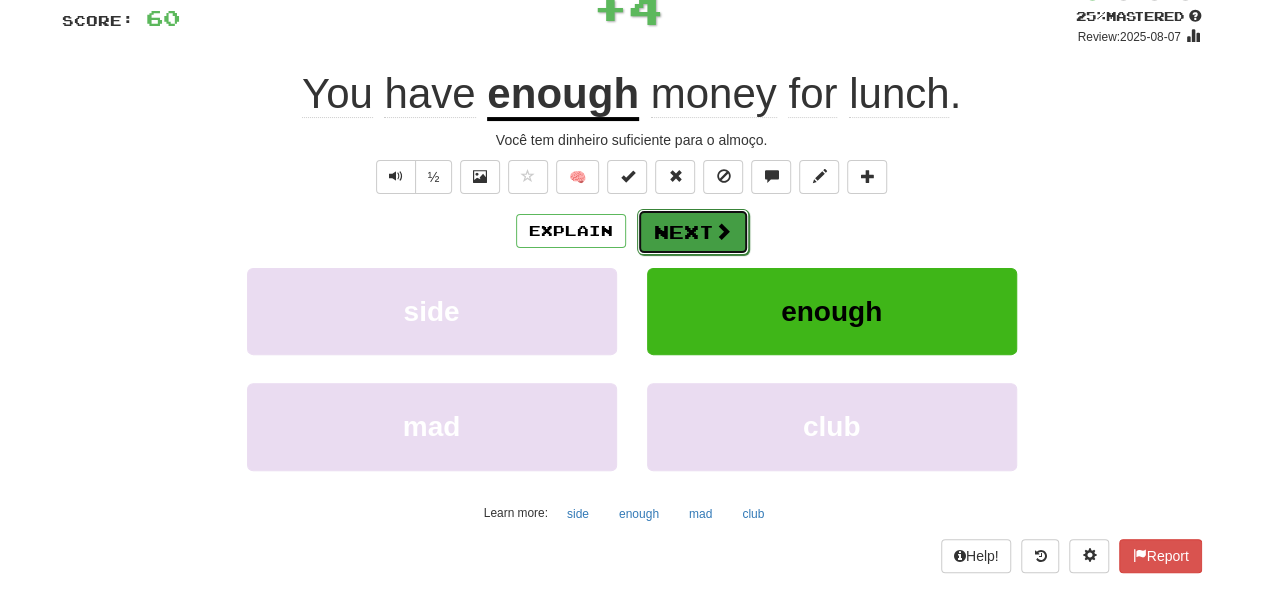 click on "Next" at bounding box center (693, 232) 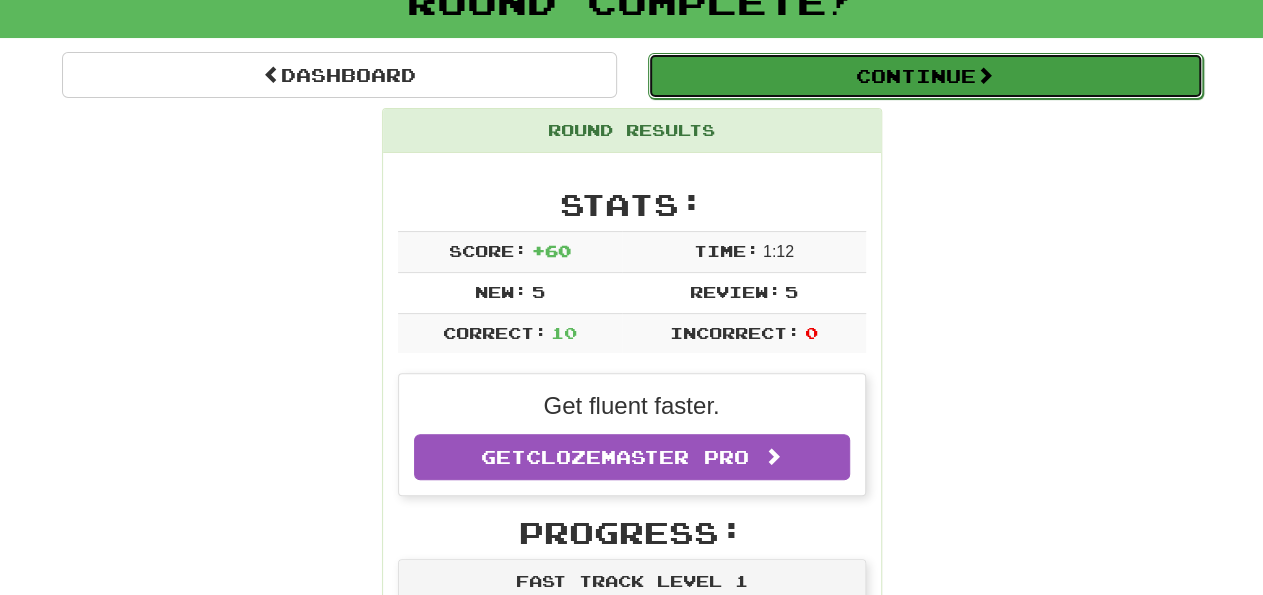 click on "Continue" at bounding box center (925, 76) 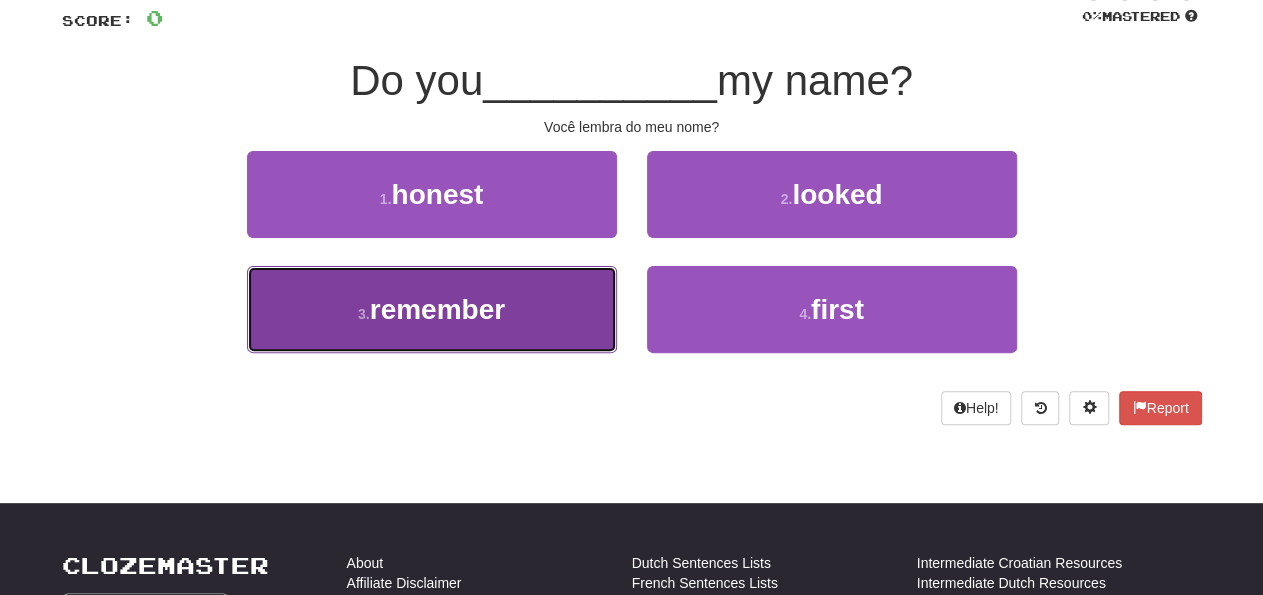 click on "remember" at bounding box center [437, 309] 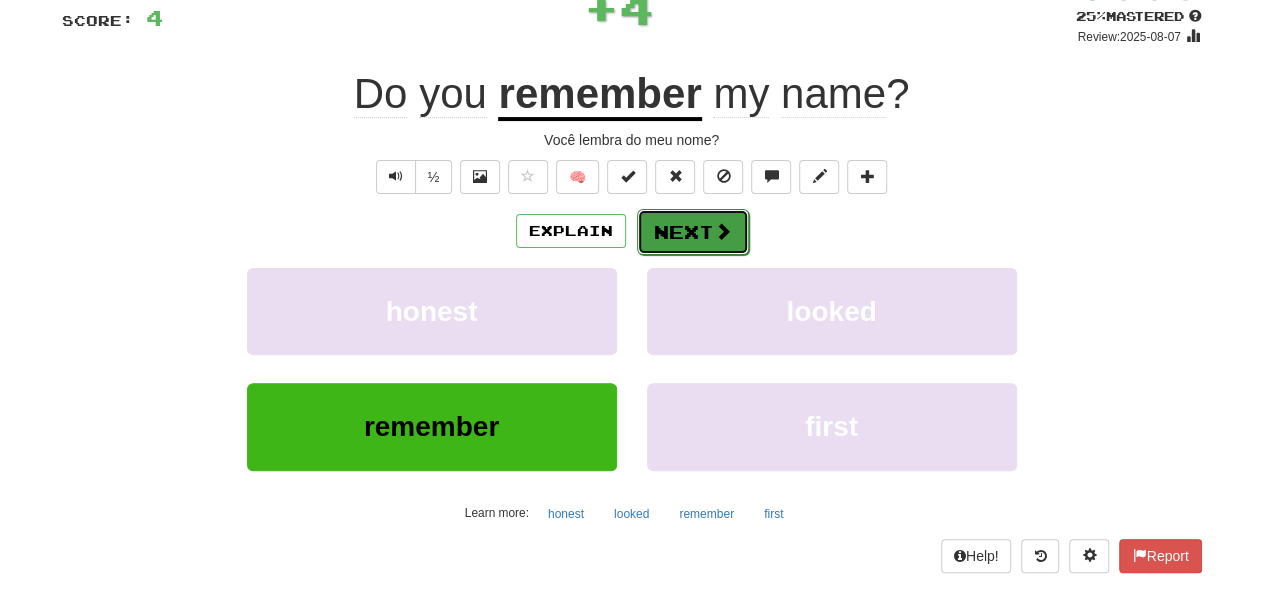 click on "Next" at bounding box center [693, 232] 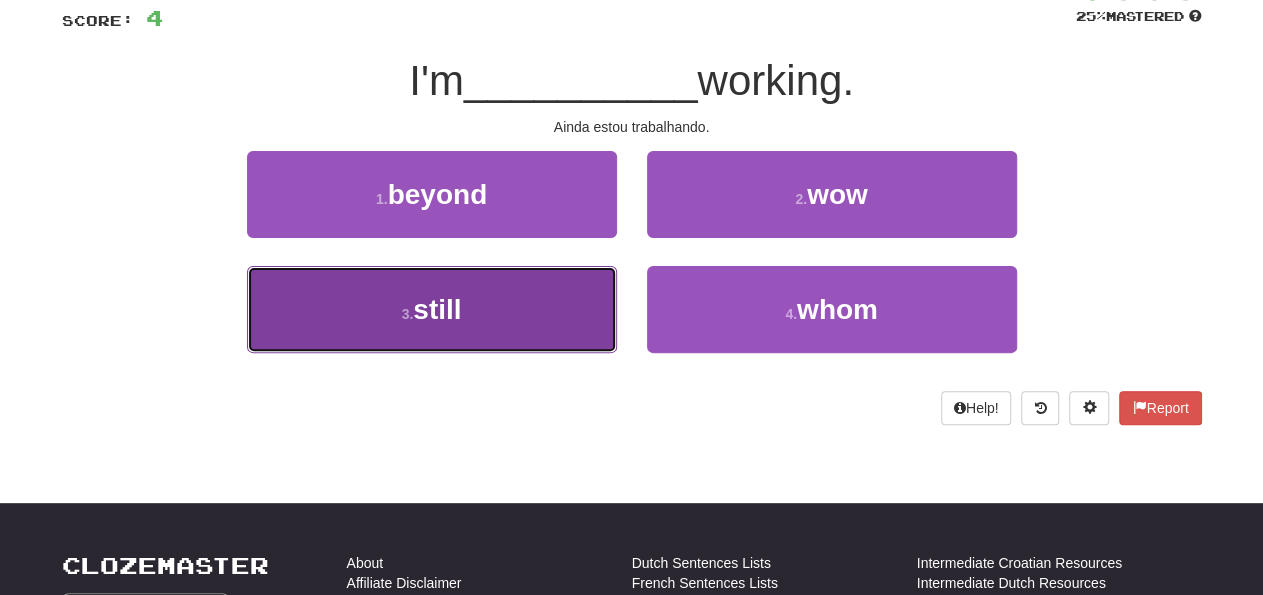click on "still" at bounding box center [437, 309] 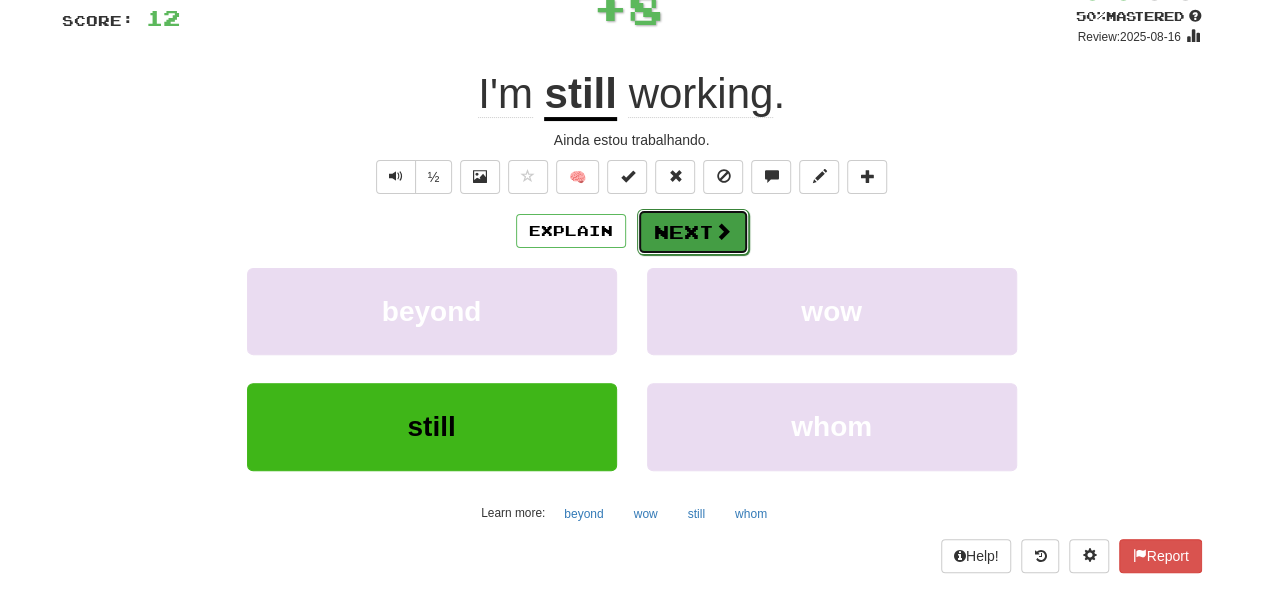 click on "Next" at bounding box center (693, 232) 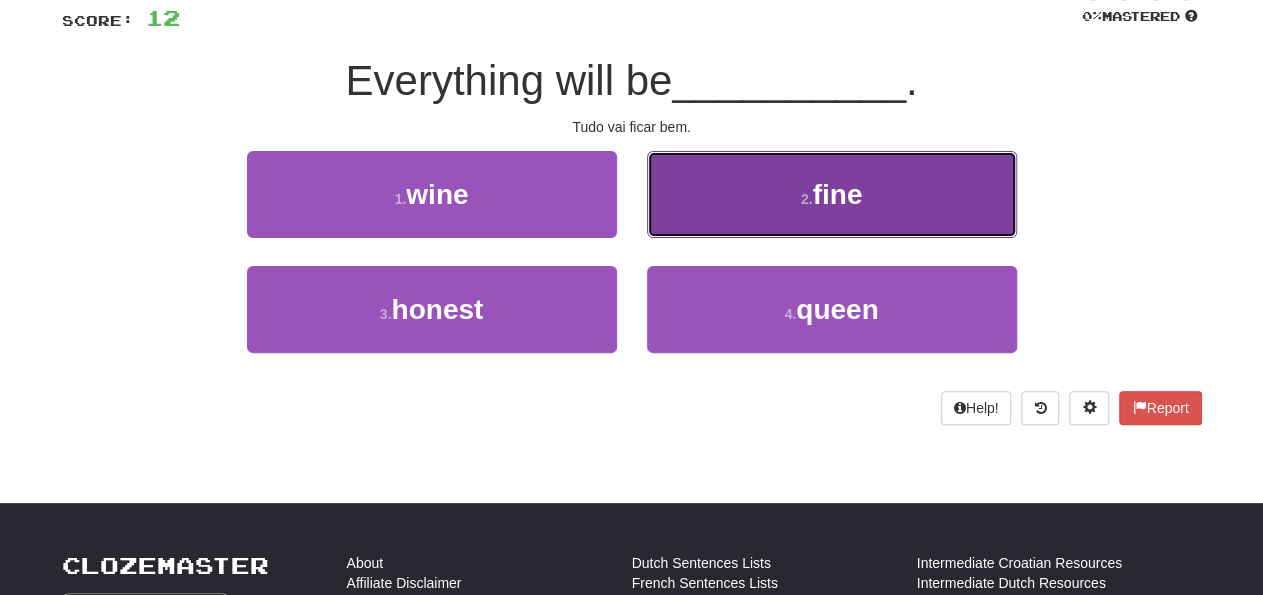 click on "fine" at bounding box center [837, 194] 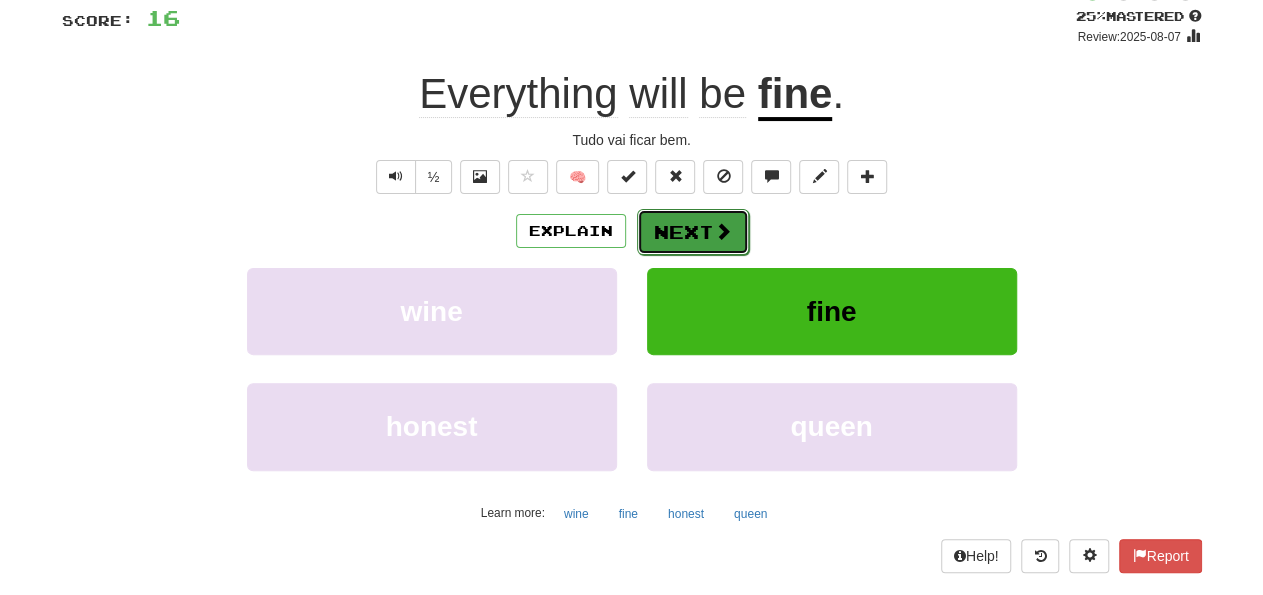click on "Next" at bounding box center (693, 232) 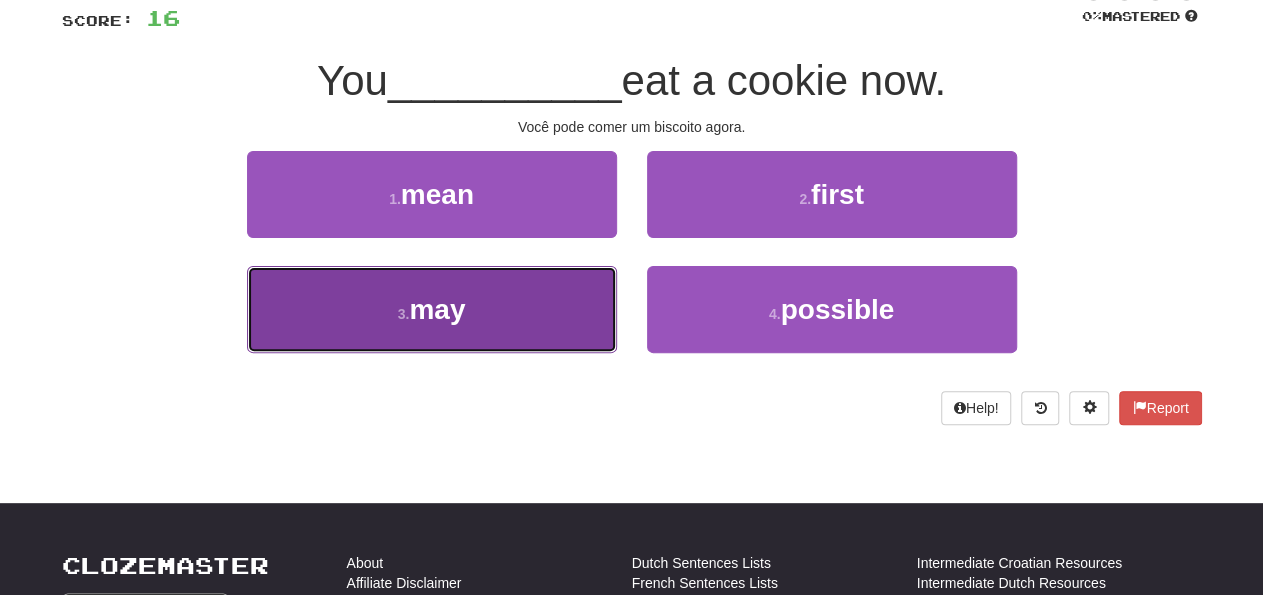 click on "may" at bounding box center (437, 309) 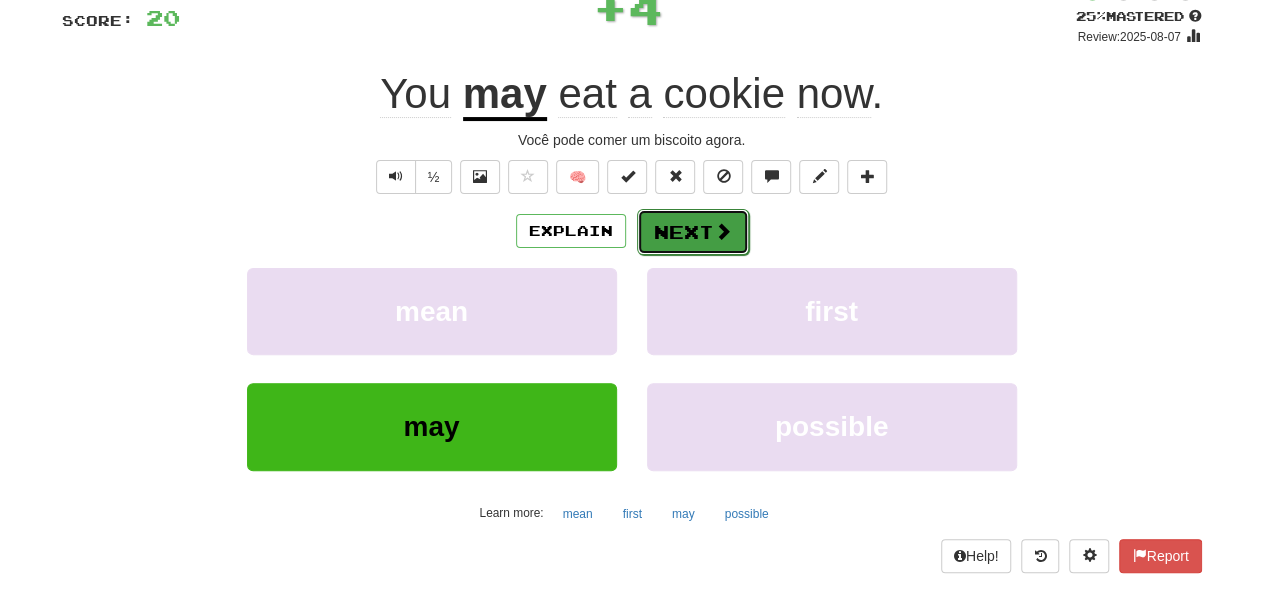 click on "Next" at bounding box center [693, 232] 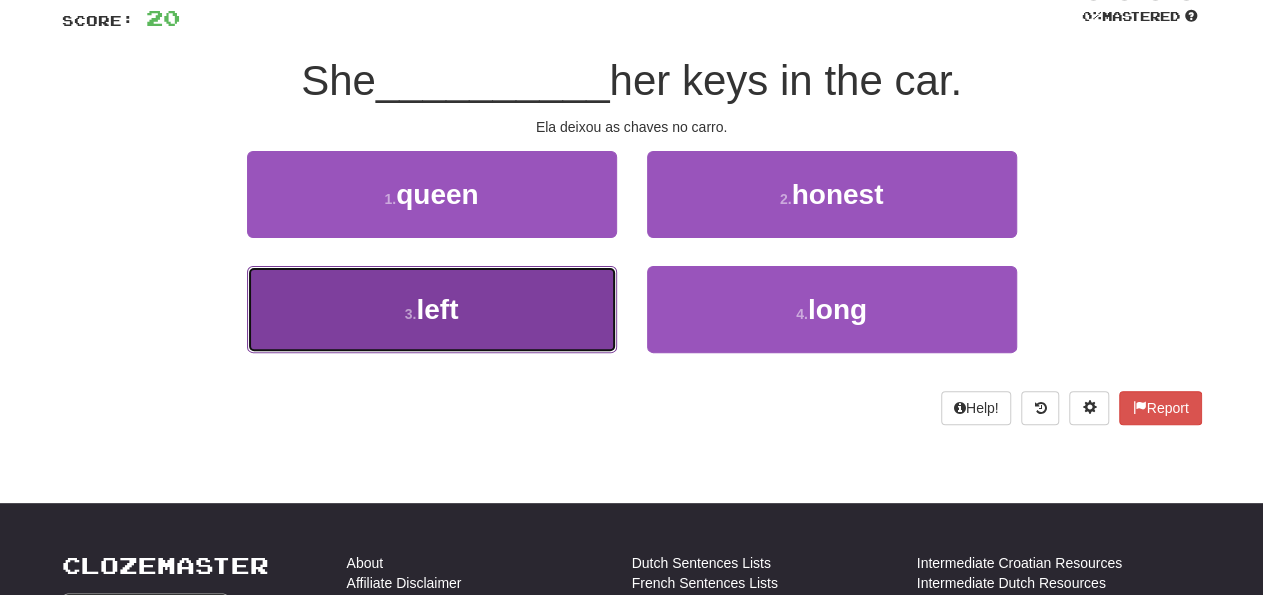 click on "left" at bounding box center [437, 309] 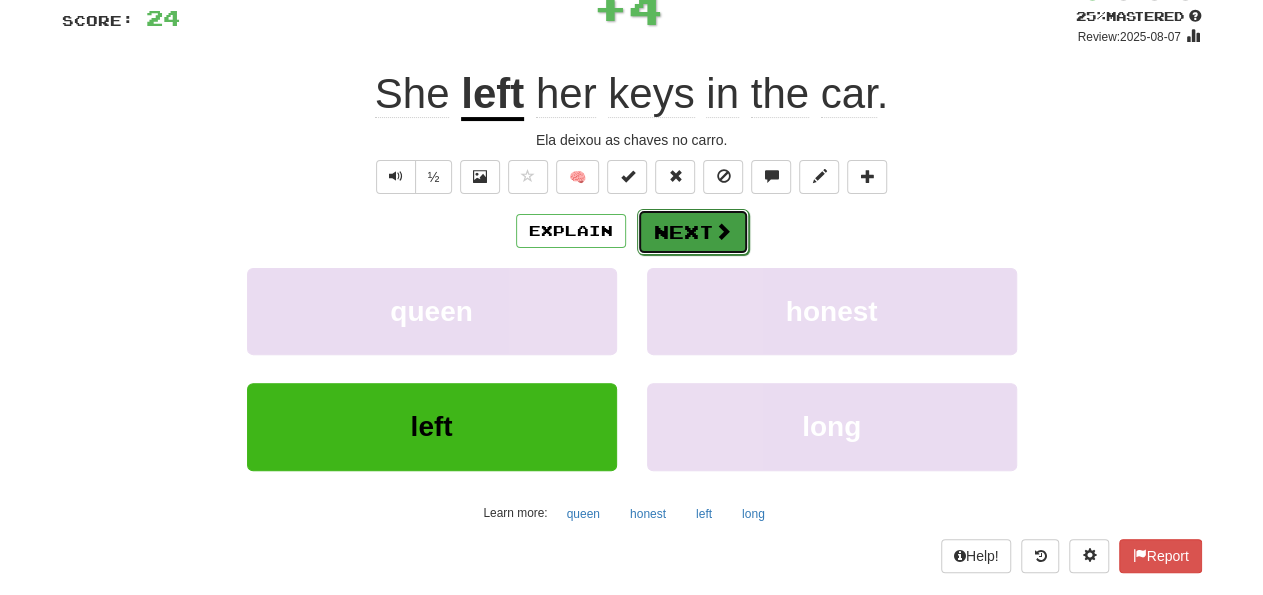 click on "Next" at bounding box center (693, 232) 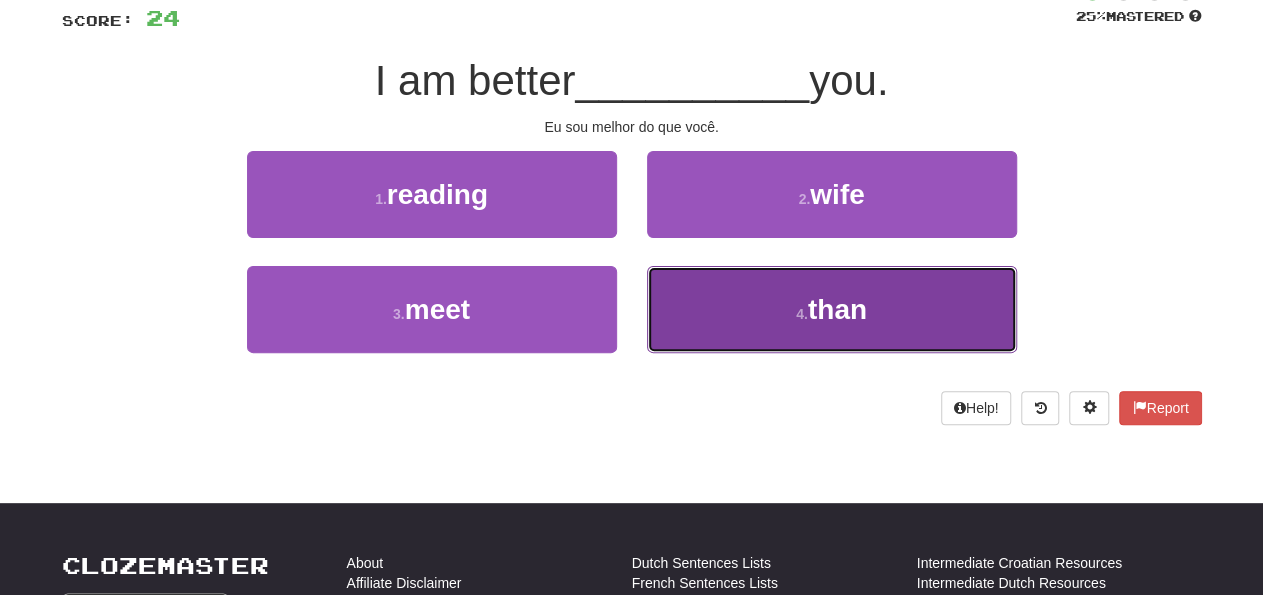 click on "than" at bounding box center [837, 309] 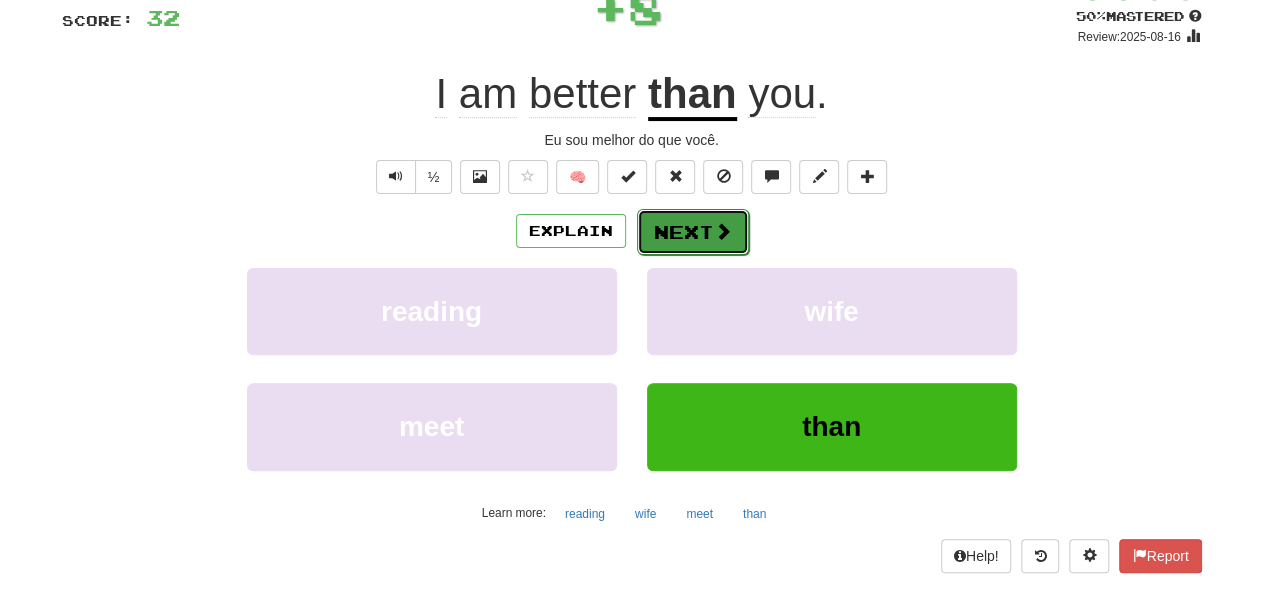 click on "Next" at bounding box center (693, 232) 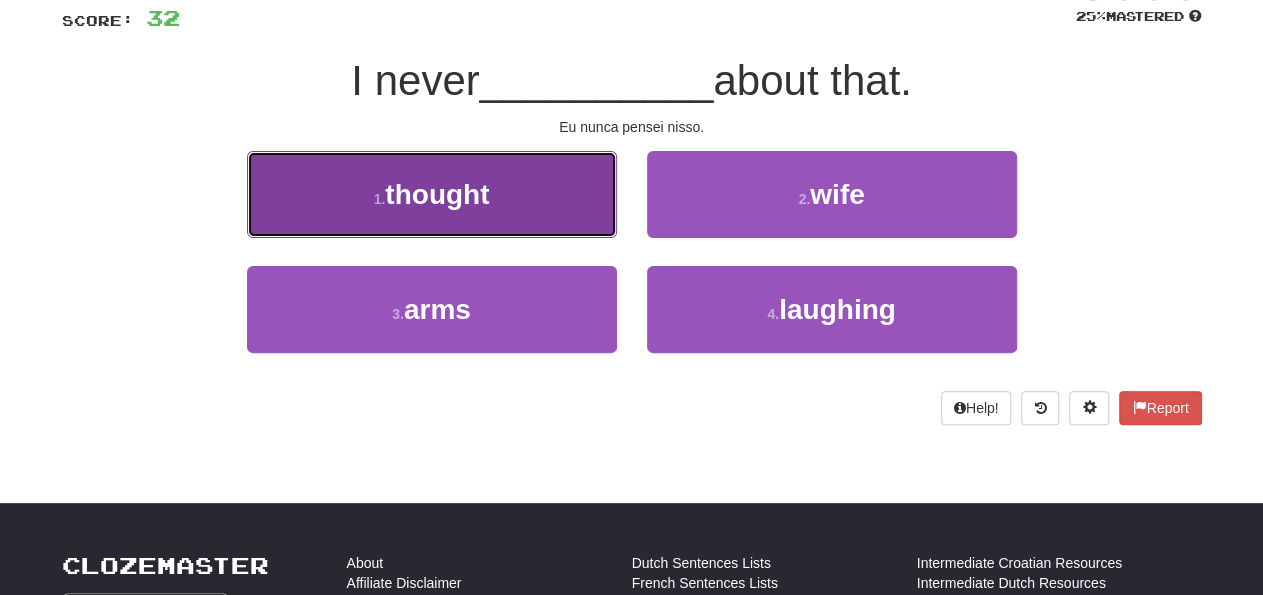 click on "thought" at bounding box center [437, 194] 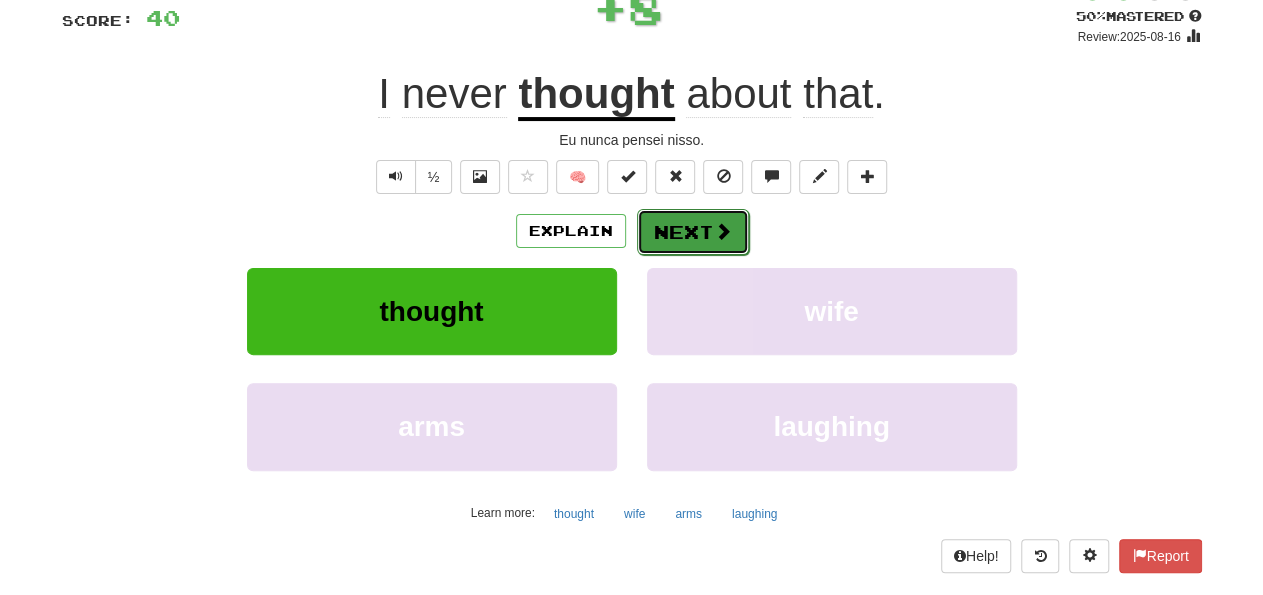 click on "Next" at bounding box center [693, 232] 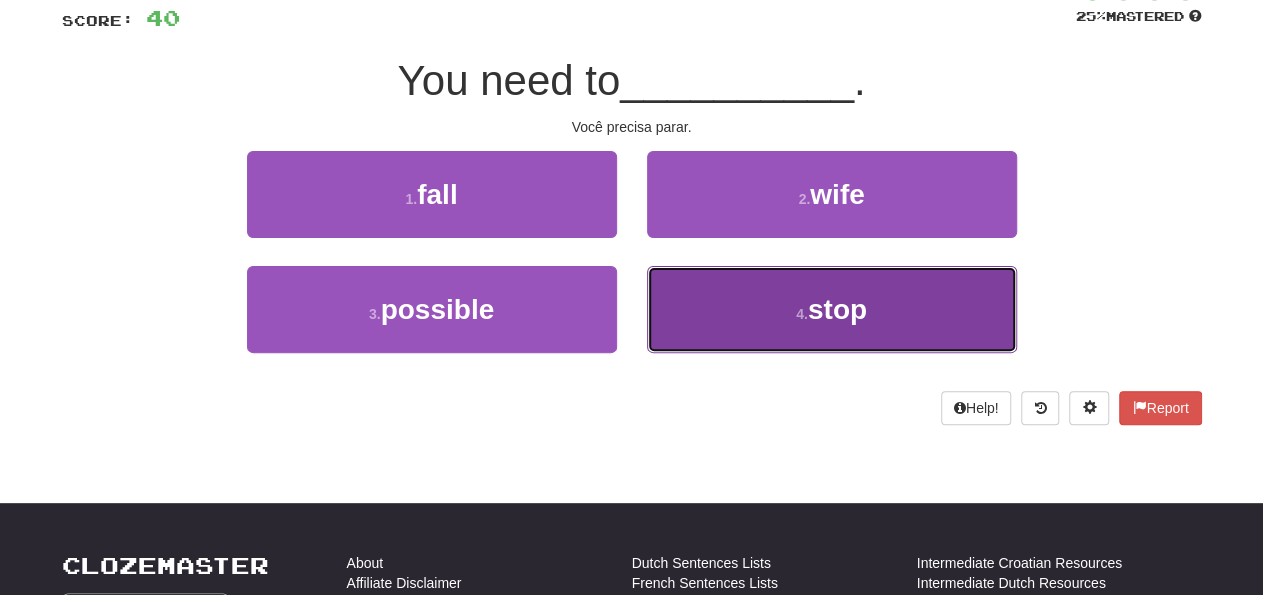click on "stop" at bounding box center [837, 309] 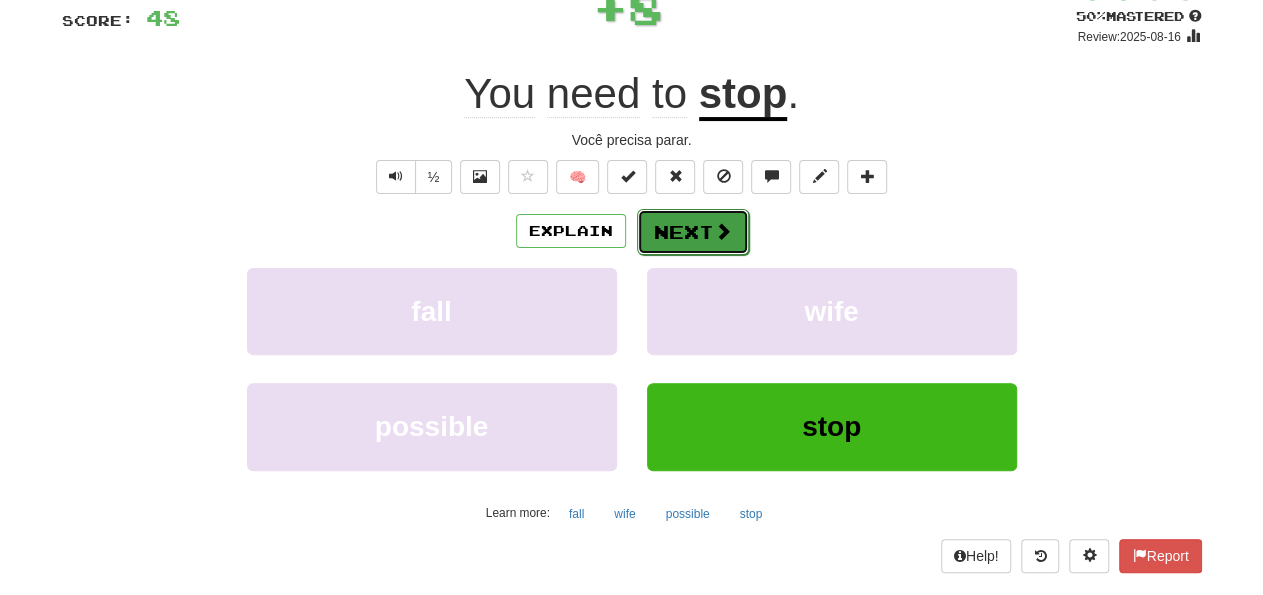 click on "Next" at bounding box center [693, 232] 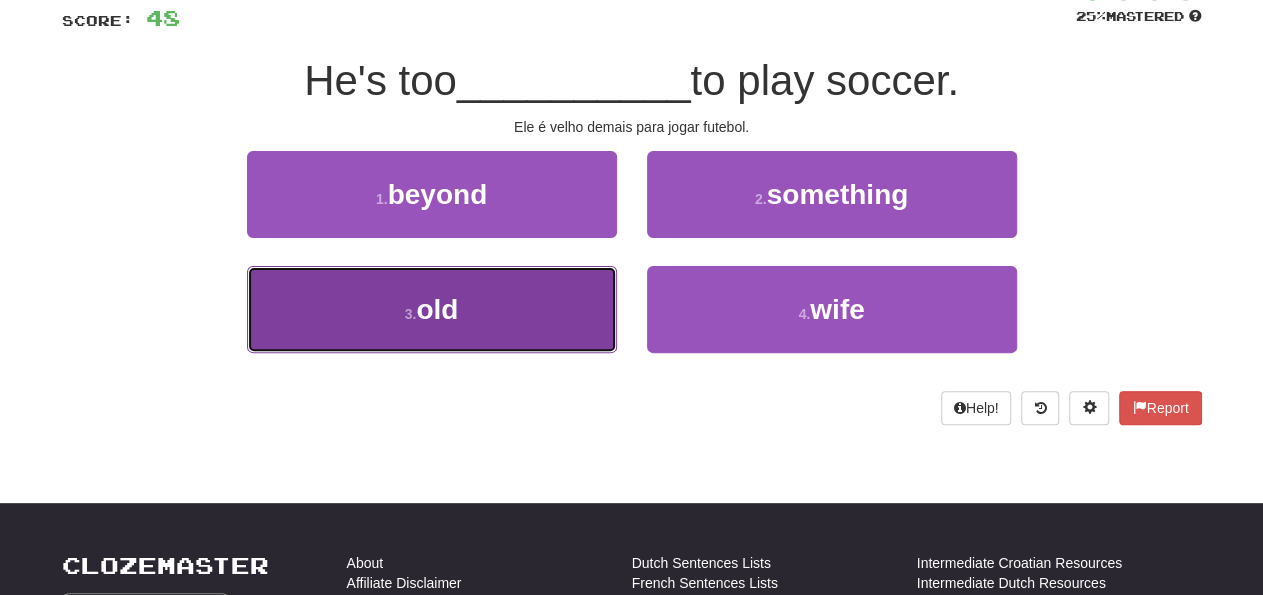 click on "old" at bounding box center (437, 309) 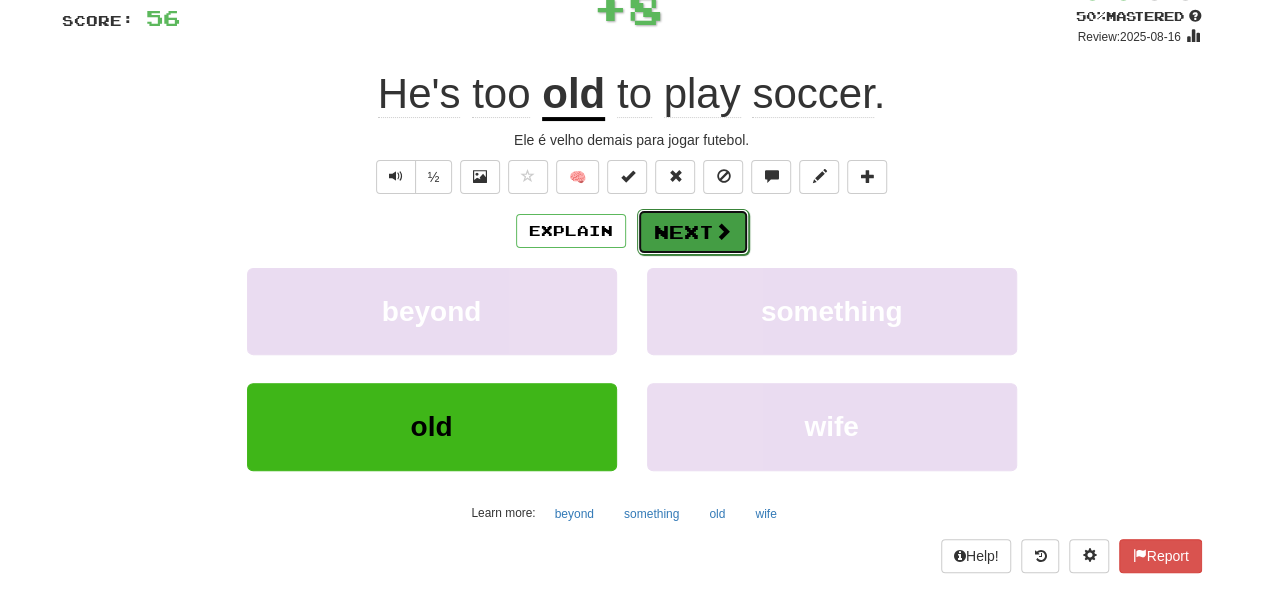 click on "Next" at bounding box center (693, 232) 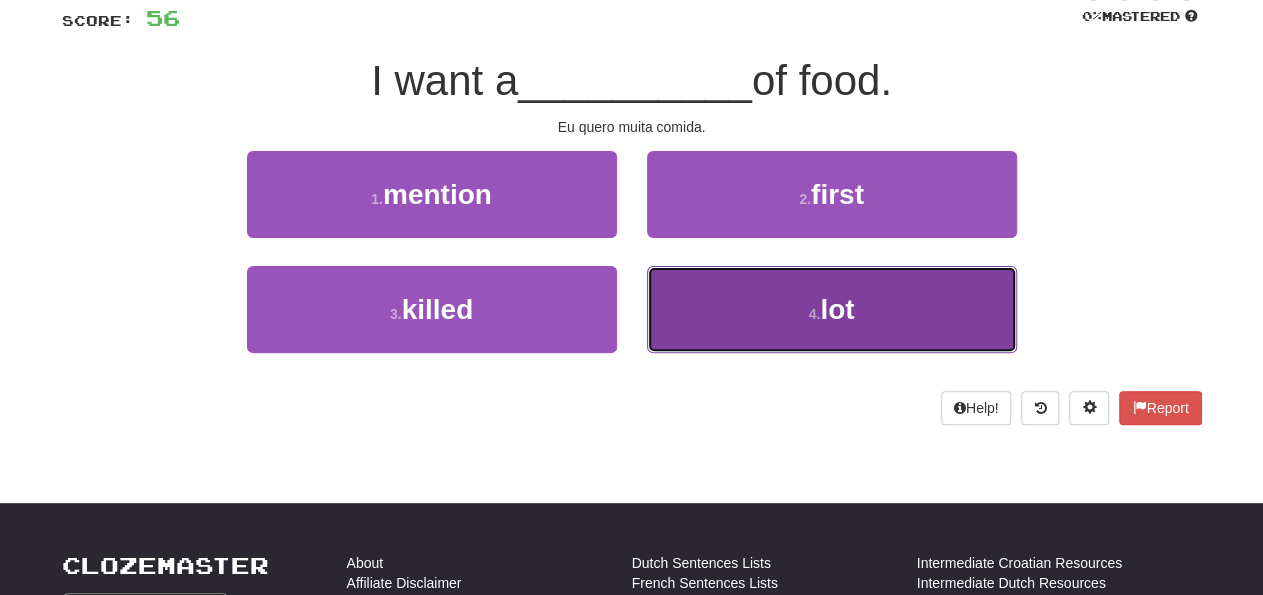 click on "lot" at bounding box center (837, 309) 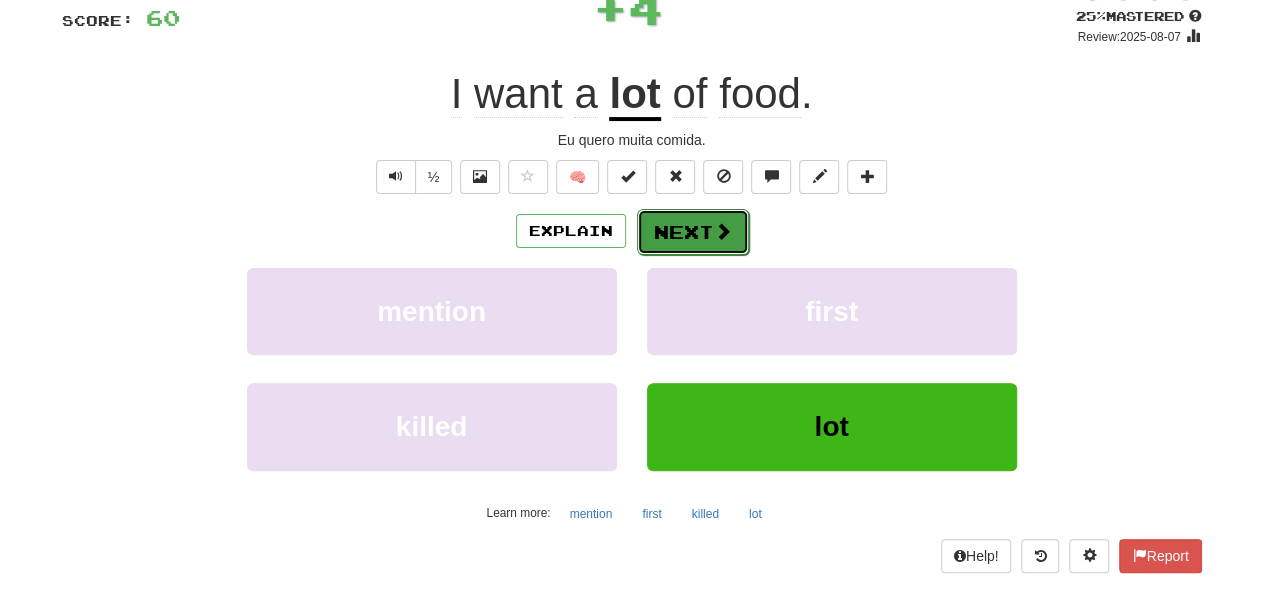 click on "Next" at bounding box center (693, 232) 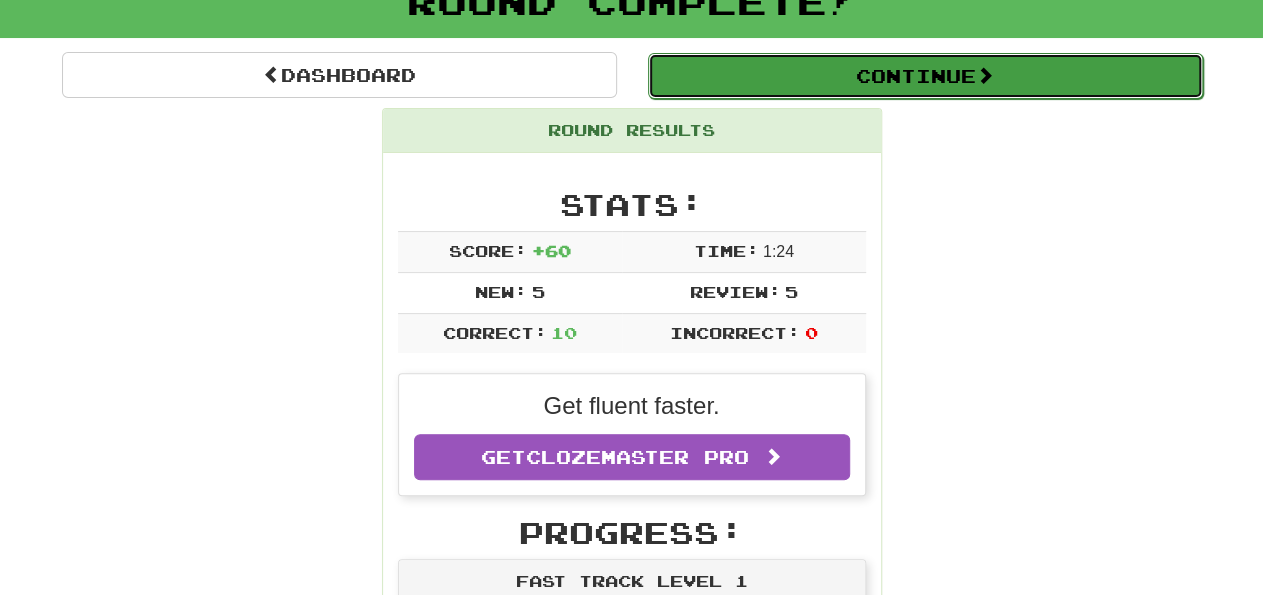 click on "Continue" at bounding box center (925, 76) 